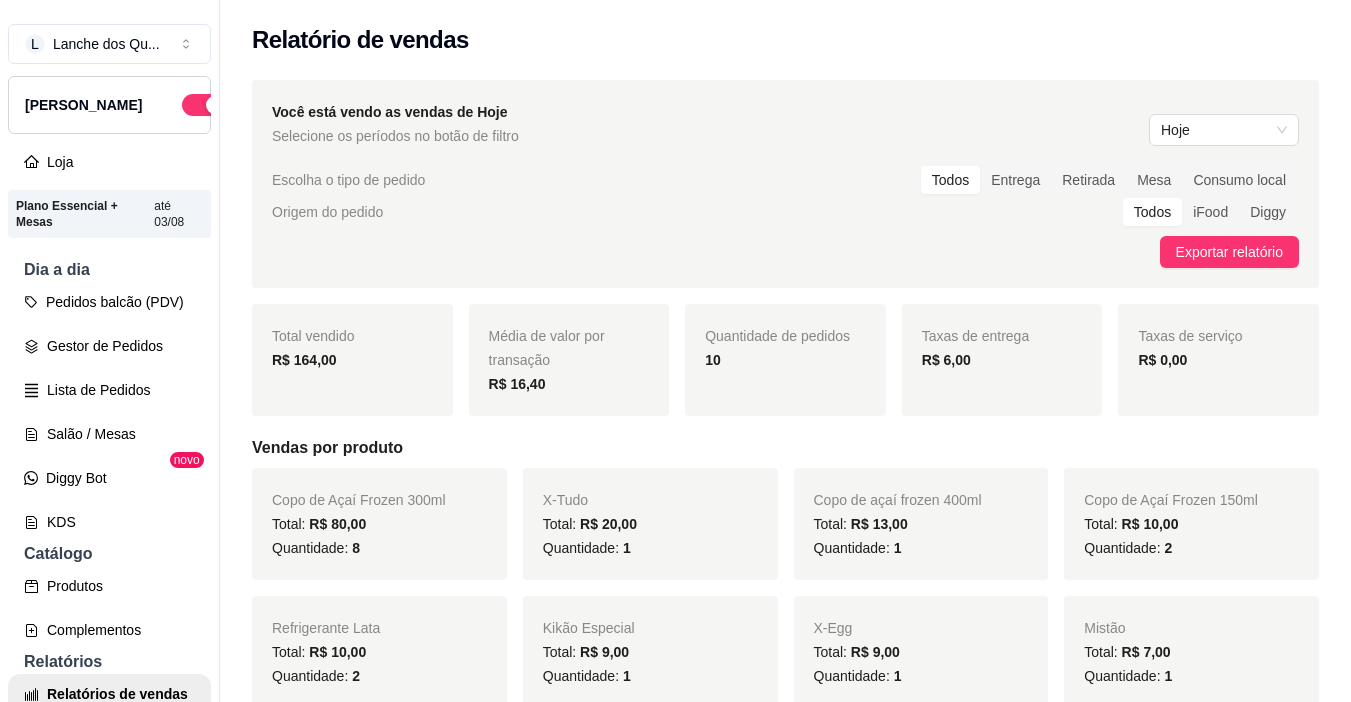 scroll, scrollTop: 0, scrollLeft: 0, axis: both 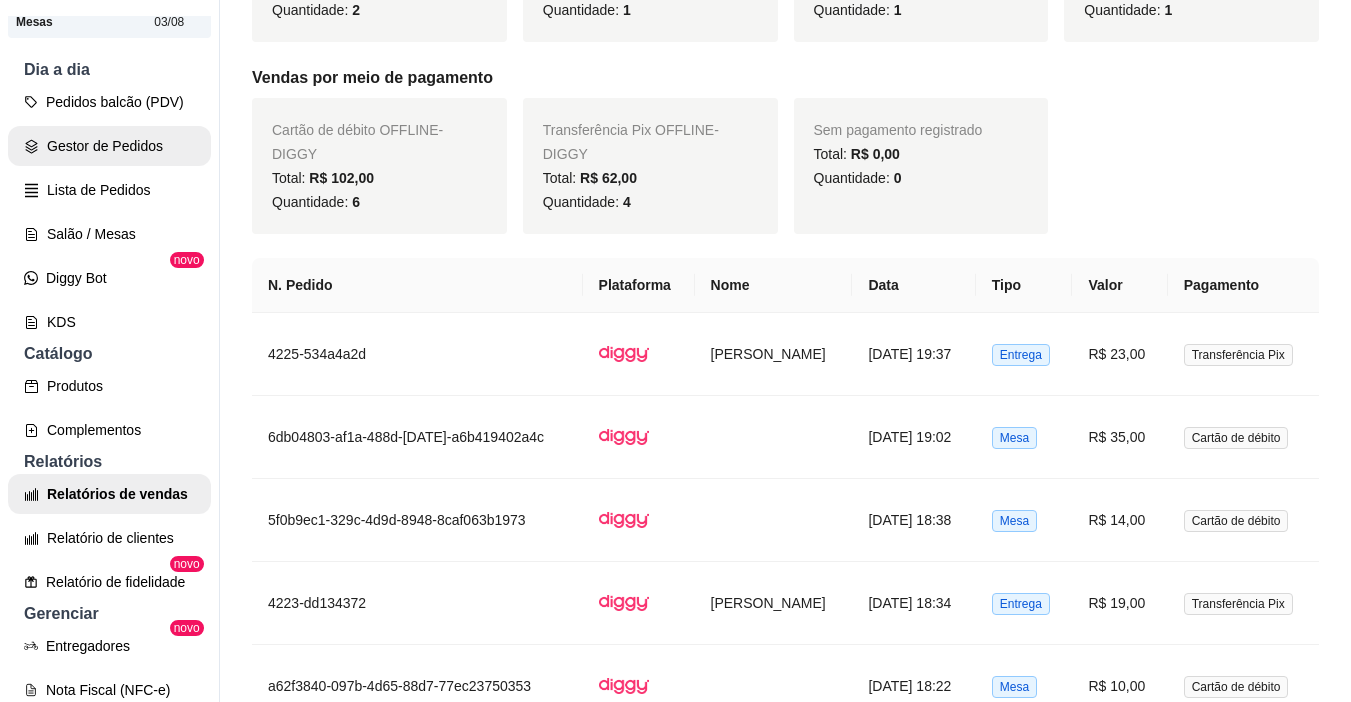 click on "Gestor de Pedidos" at bounding box center (109, 146) 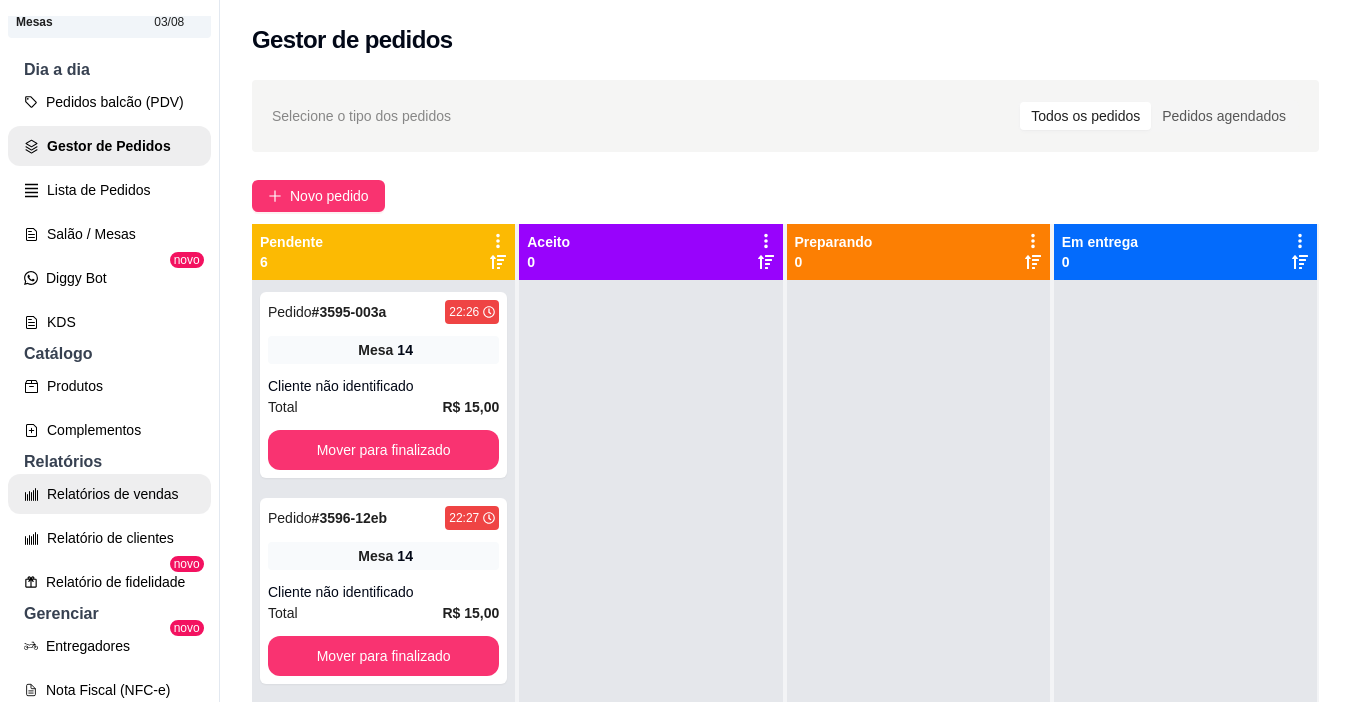 click on "Relatórios de vendas" at bounding box center [109, 494] 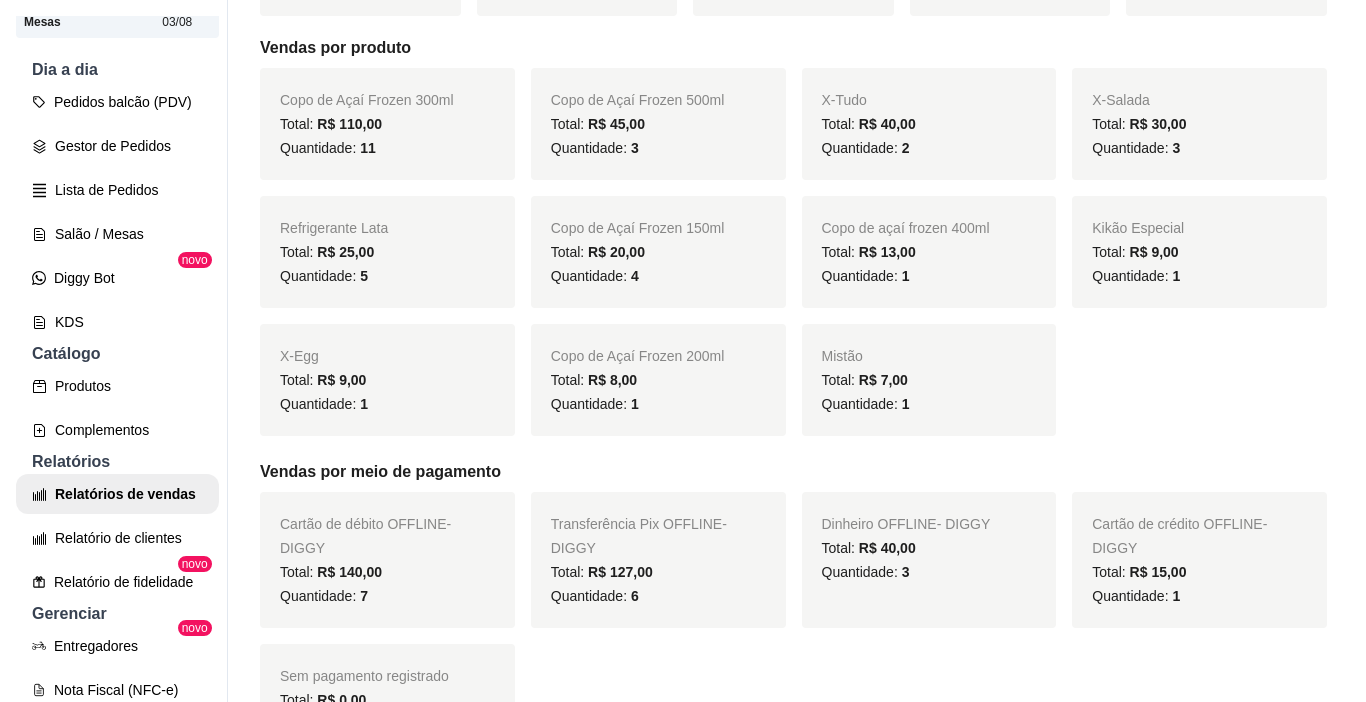 scroll, scrollTop: 900, scrollLeft: 0, axis: vertical 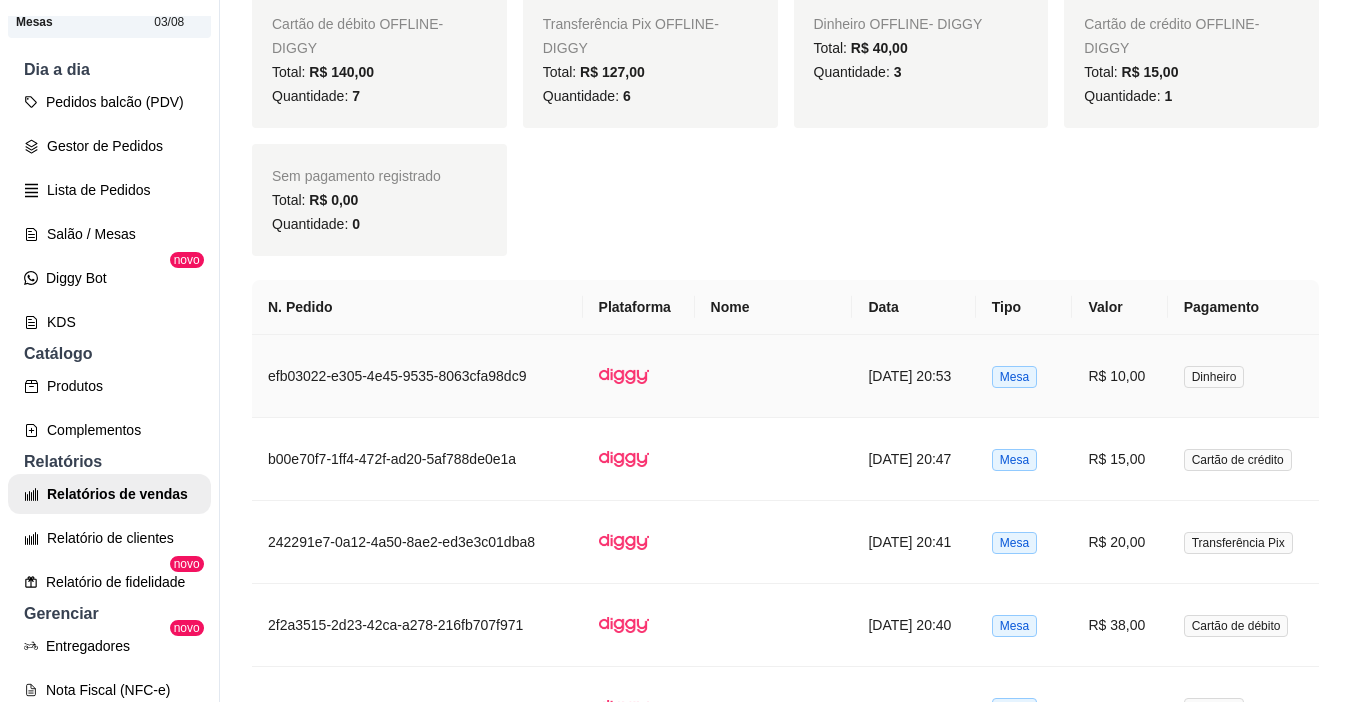 click on "R$ 10,00" at bounding box center (1119, 376) 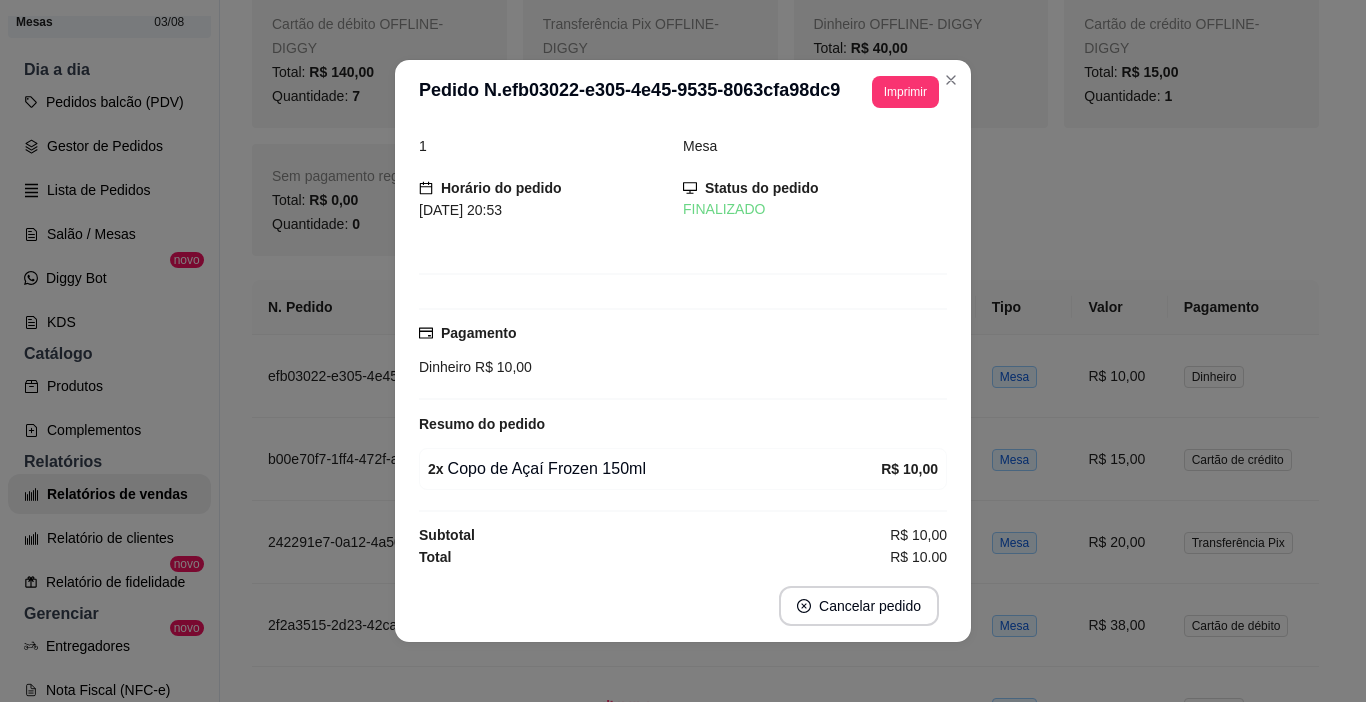 scroll, scrollTop: 25, scrollLeft: 0, axis: vertical 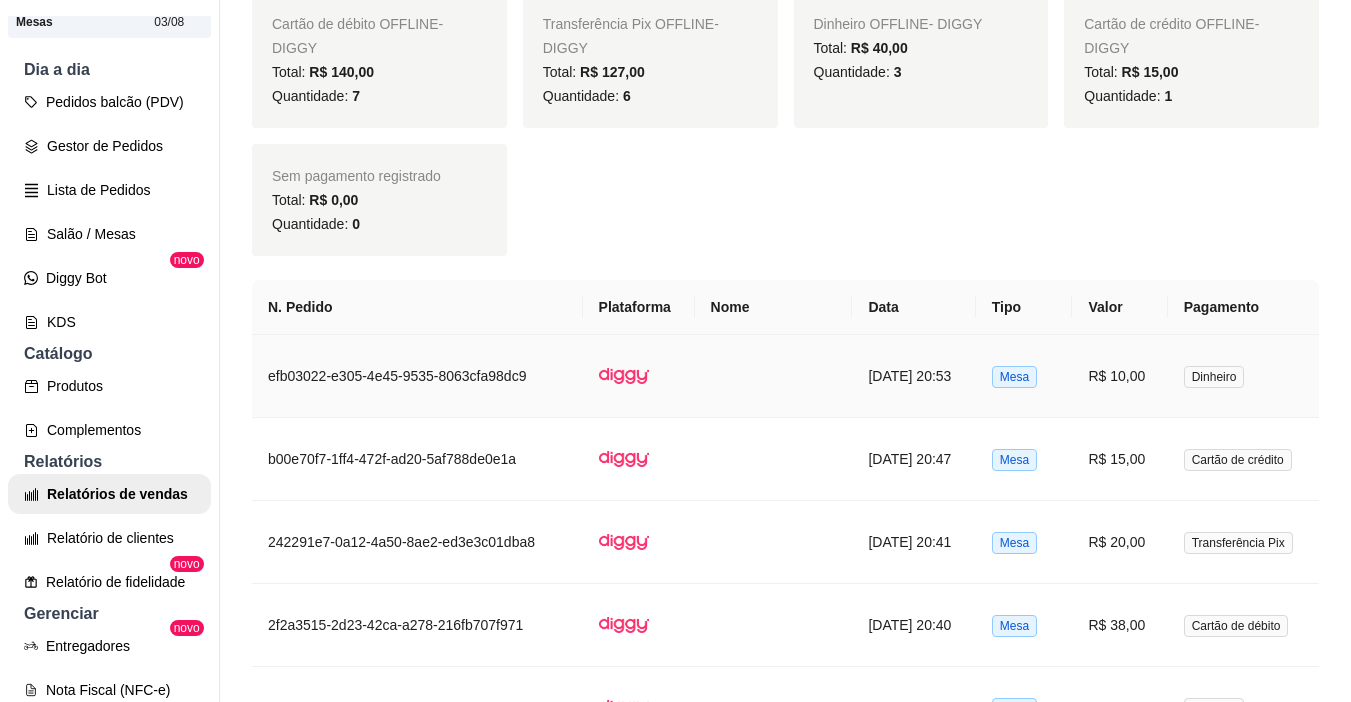 click on "R$ 10,00" at bounding box center (1119, 376) 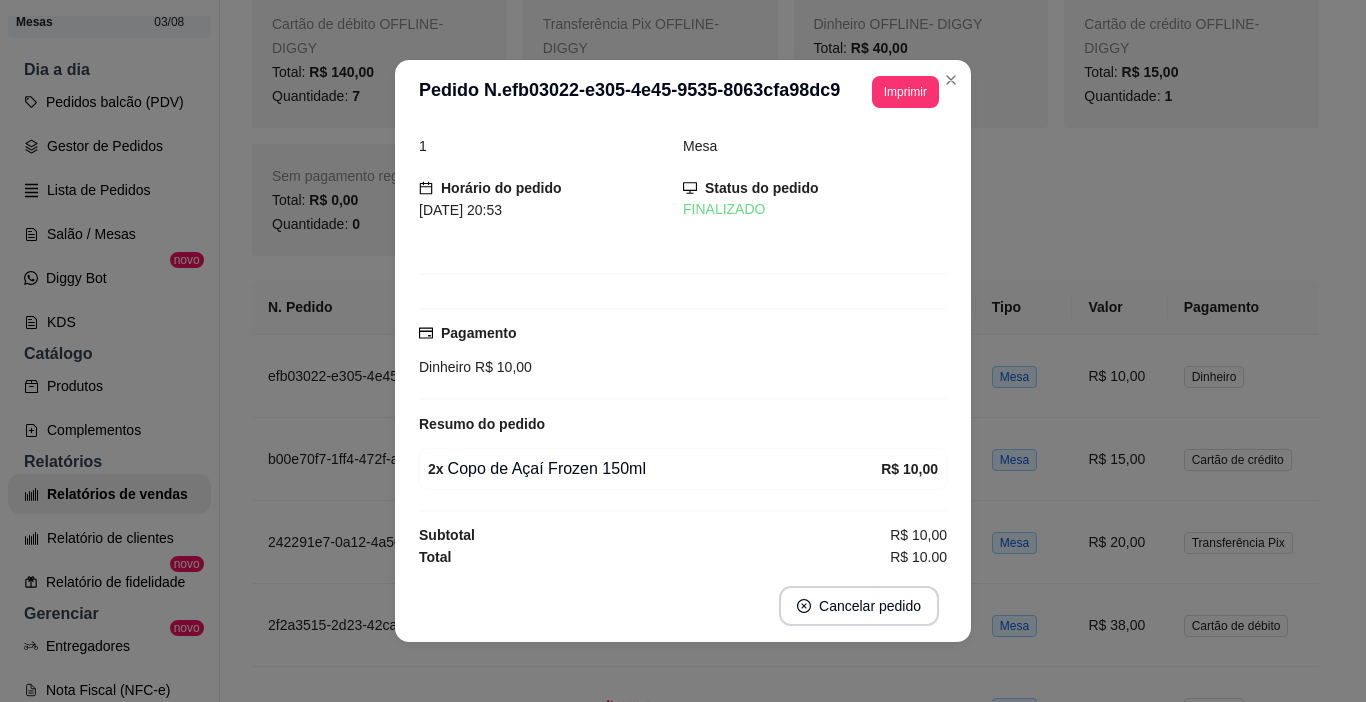 scroll, scrollTop: 25, scrollLeft: 0, axis: vertical 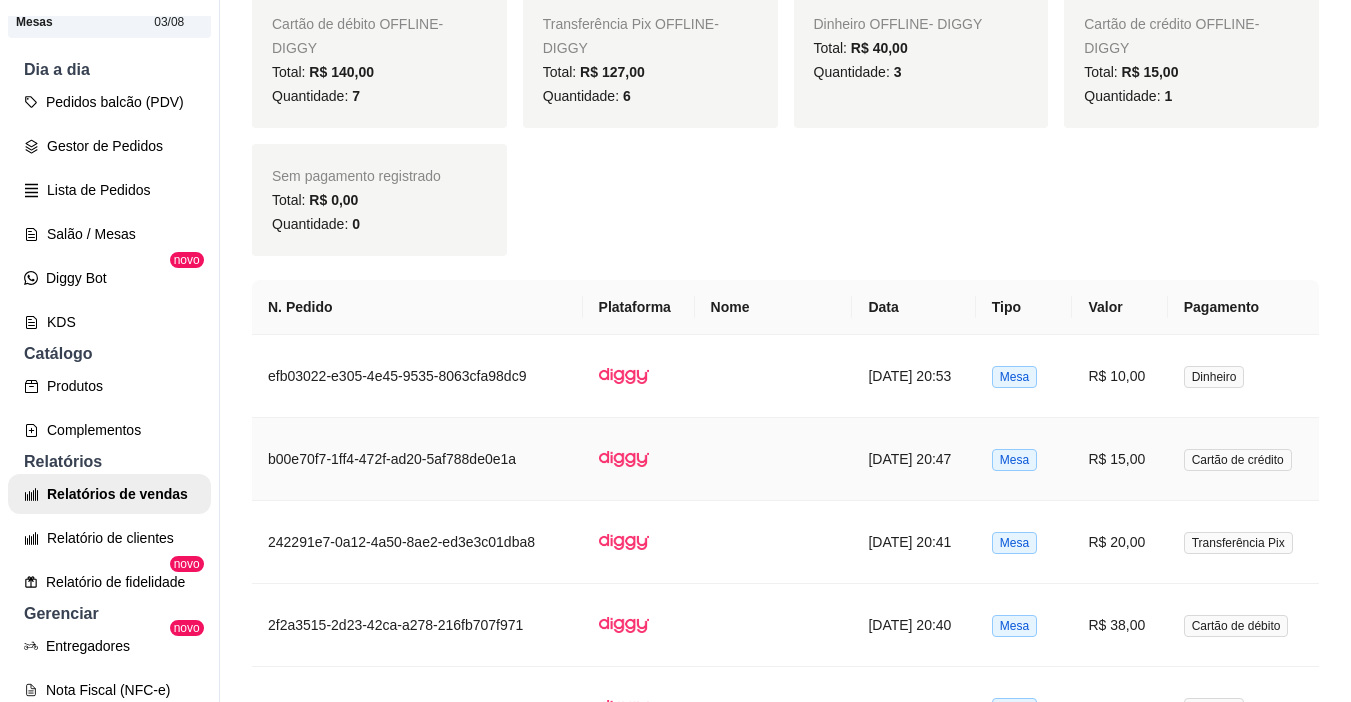 click on "R$ 15,00" at bounding box center (1119, 459) 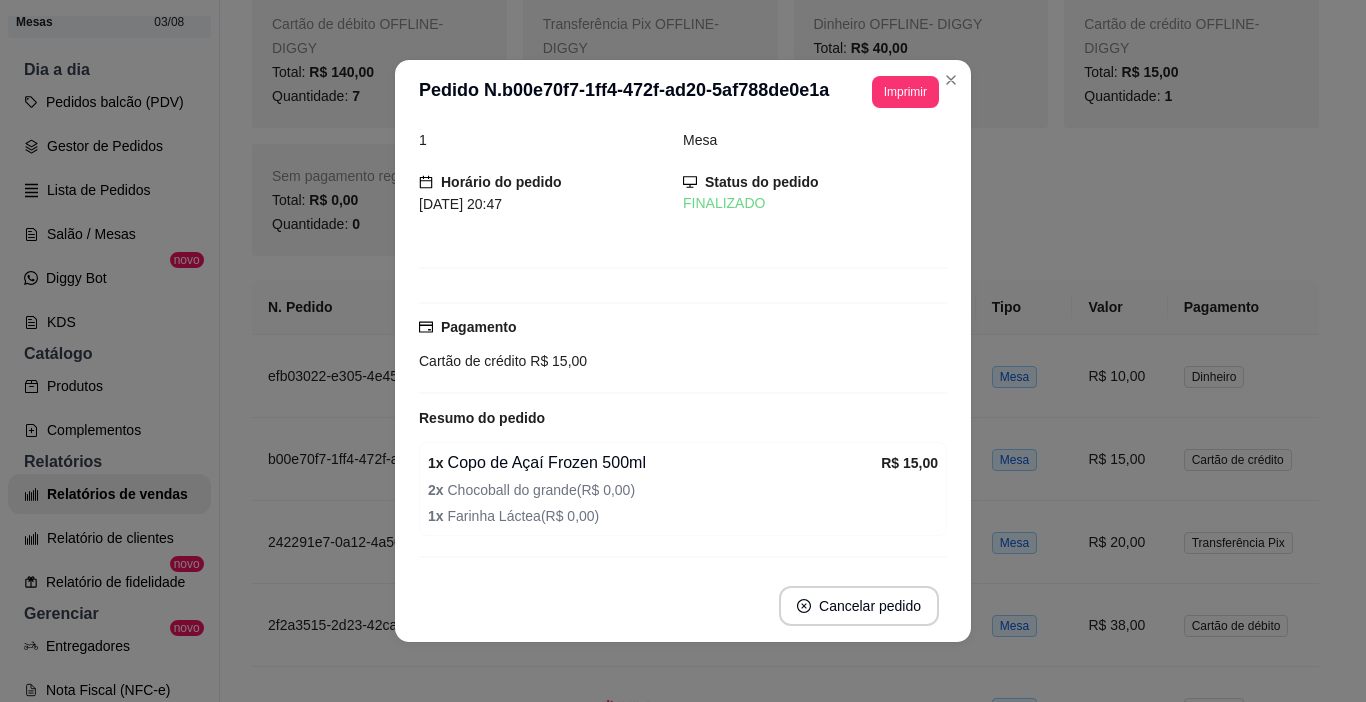 scroll, scrollTop: 0, scrollLeft: 0, axis: both 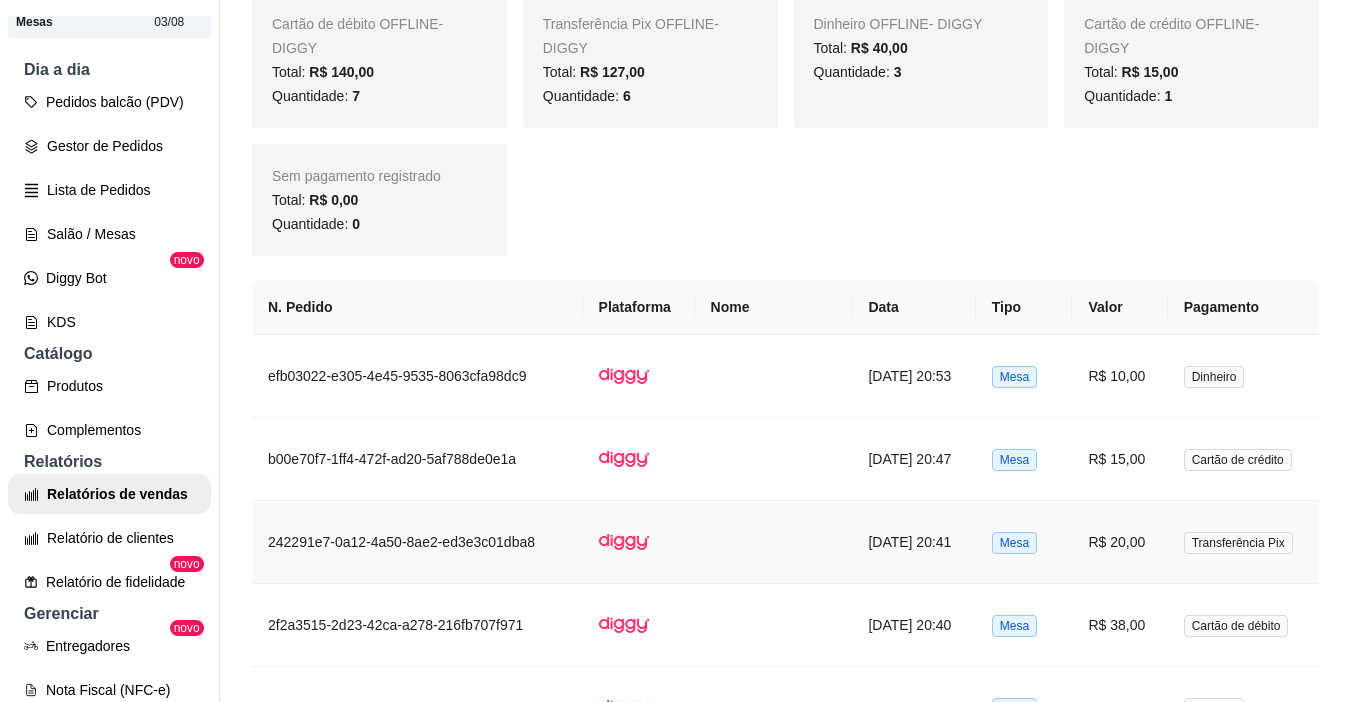 click on "R$ 20,00" at bounding box center [1119, 542] 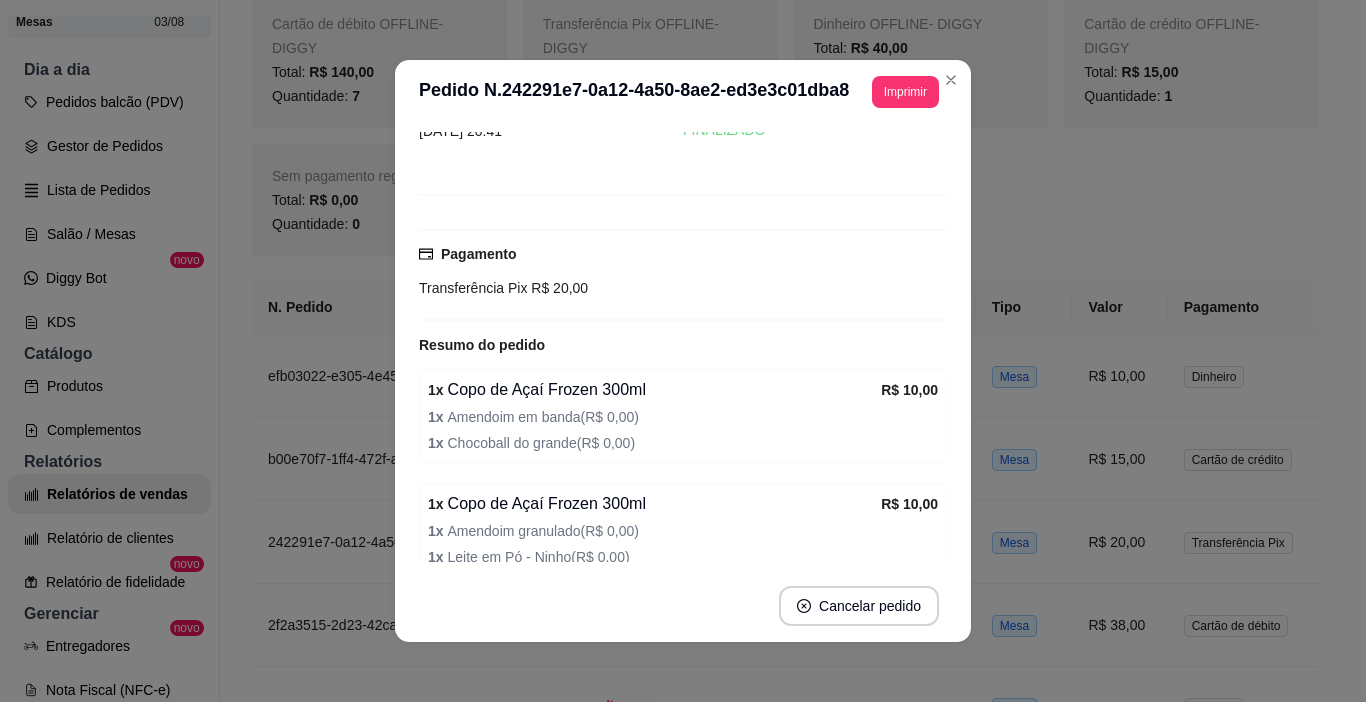 scroll, scrollTop: 191, scrollLeft: 0, axis: vertical 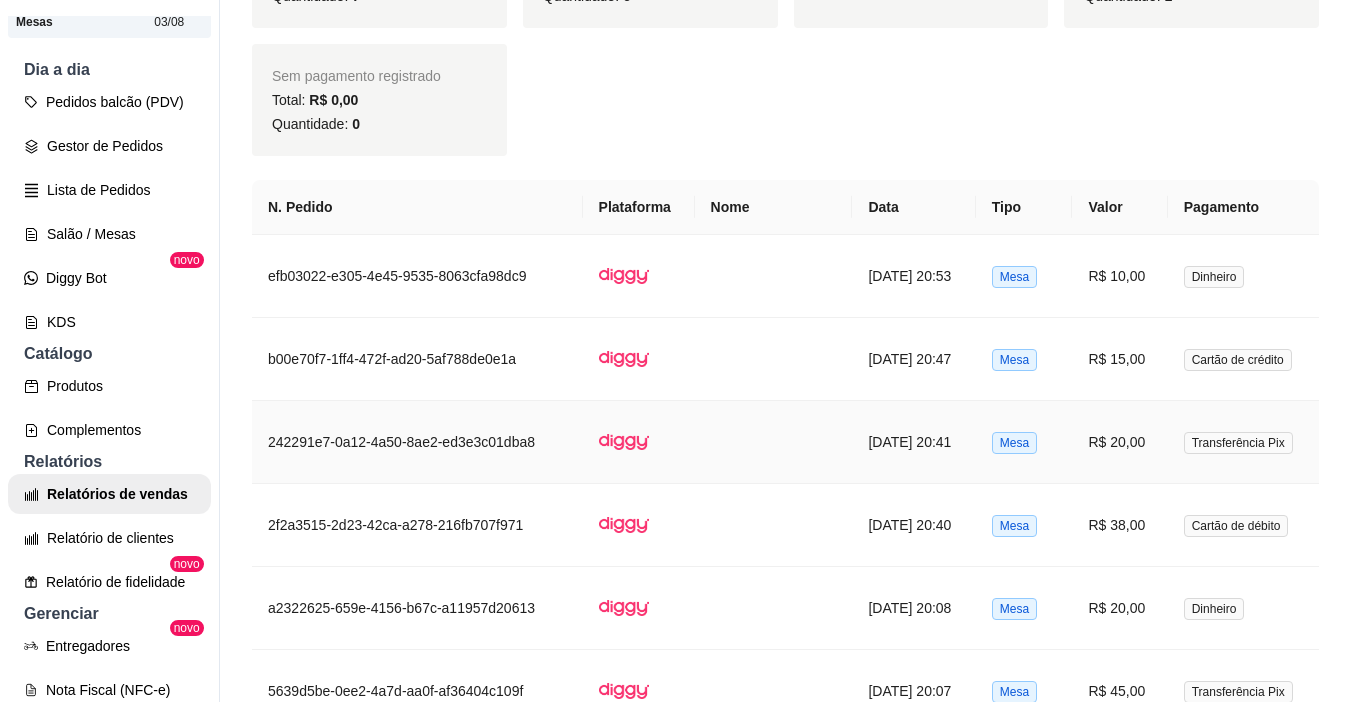 click on "R$ 20,00" at bounding box center [1119, 442] 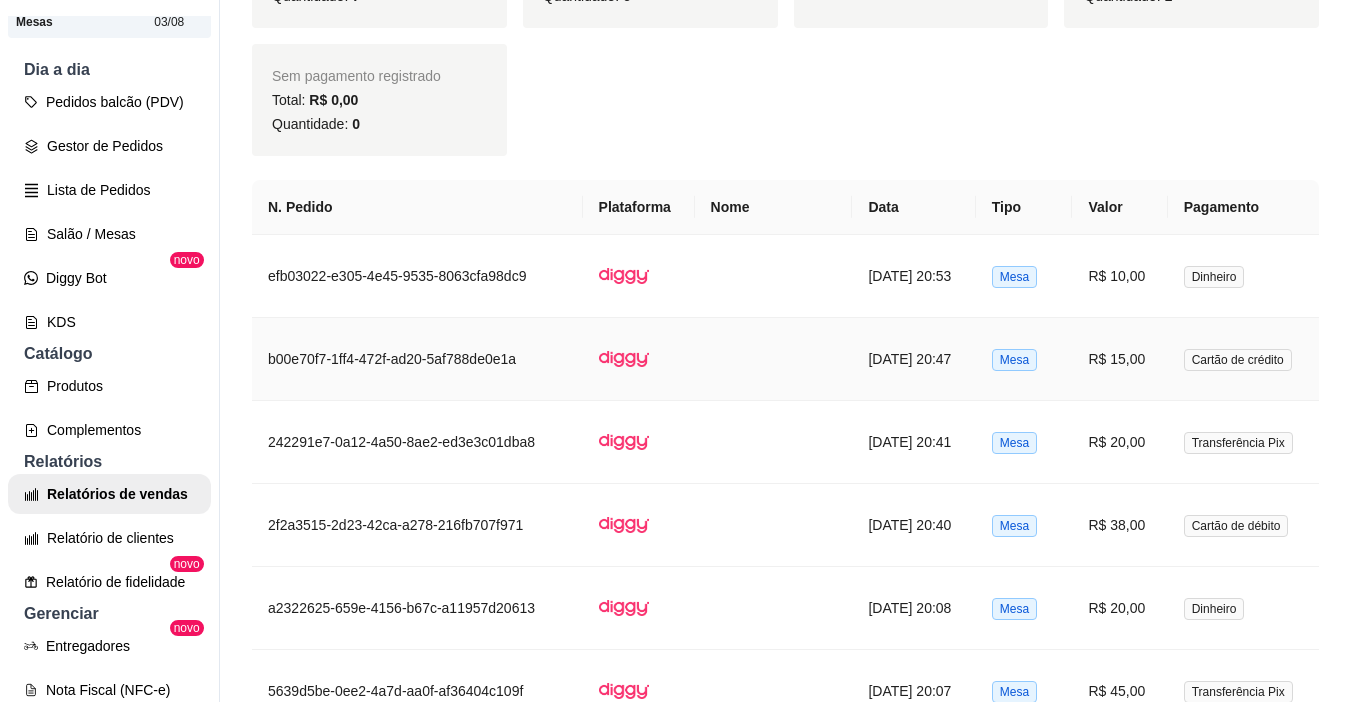 click on "R$ 15,00" at bounding box center (1119, 359) 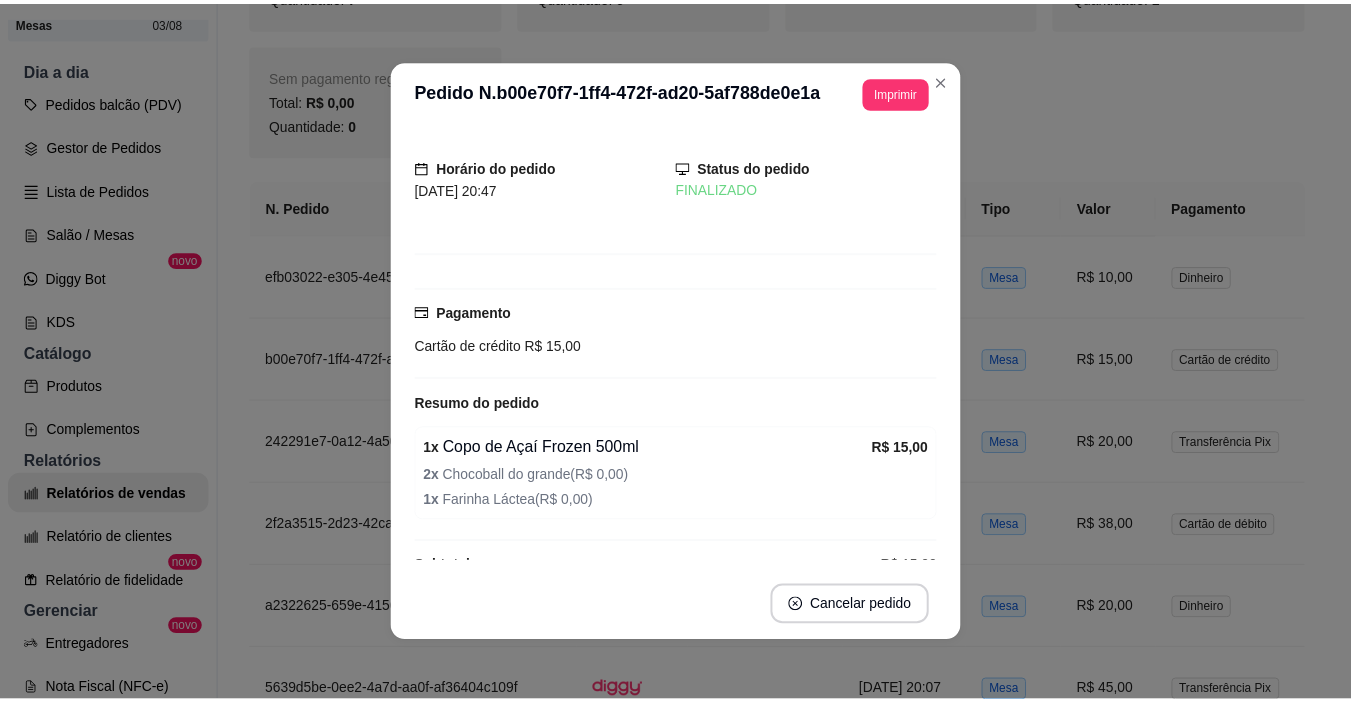 scroll, scrollTop: 77, scrollLeft: 0, axis: vertical 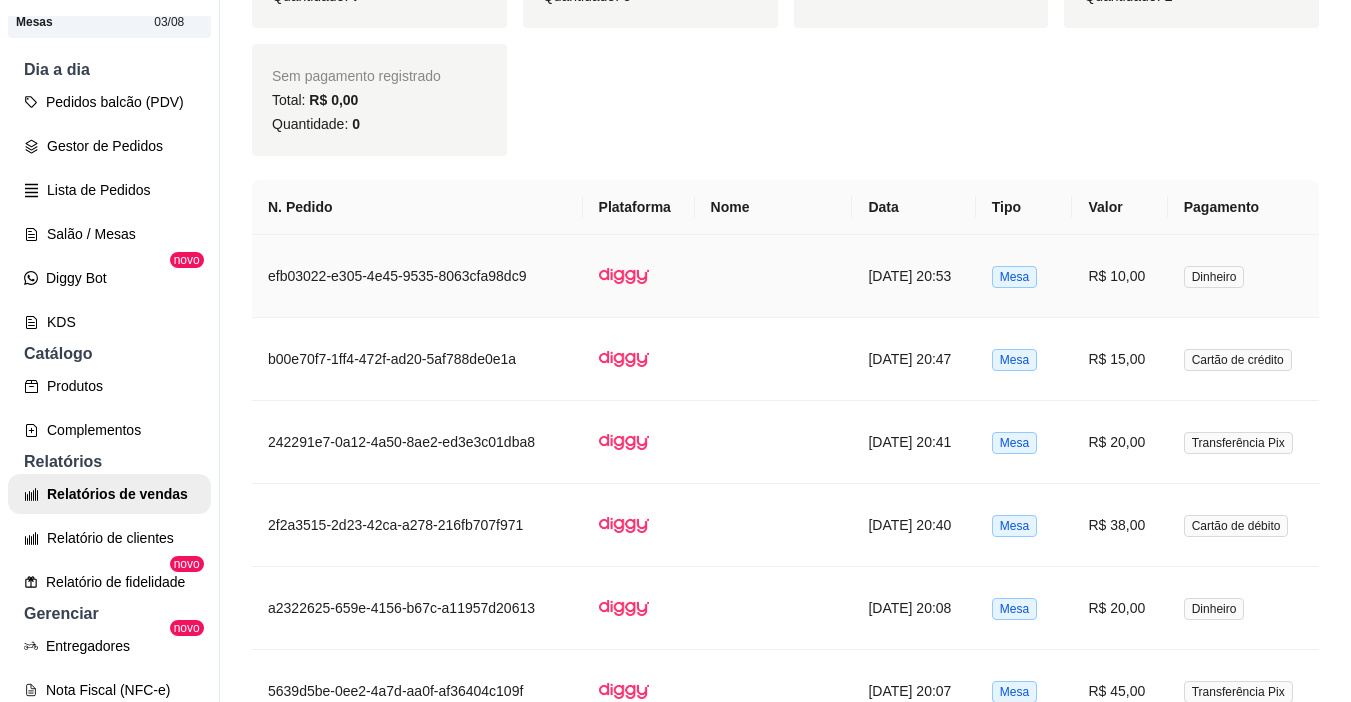 click on "R$ 10,00" at bounding box center (1119, 276) 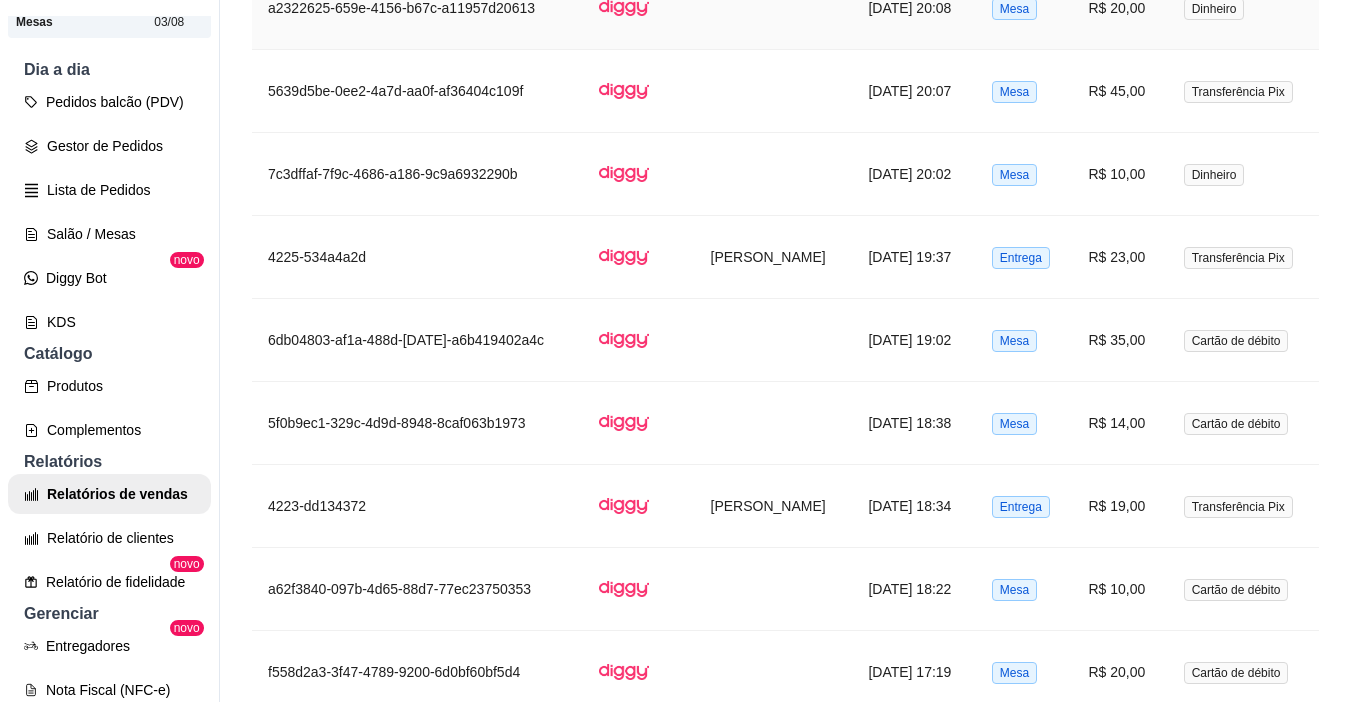 scroll, scrollTop: 2103, scrollLeft: 0, axis: vertical 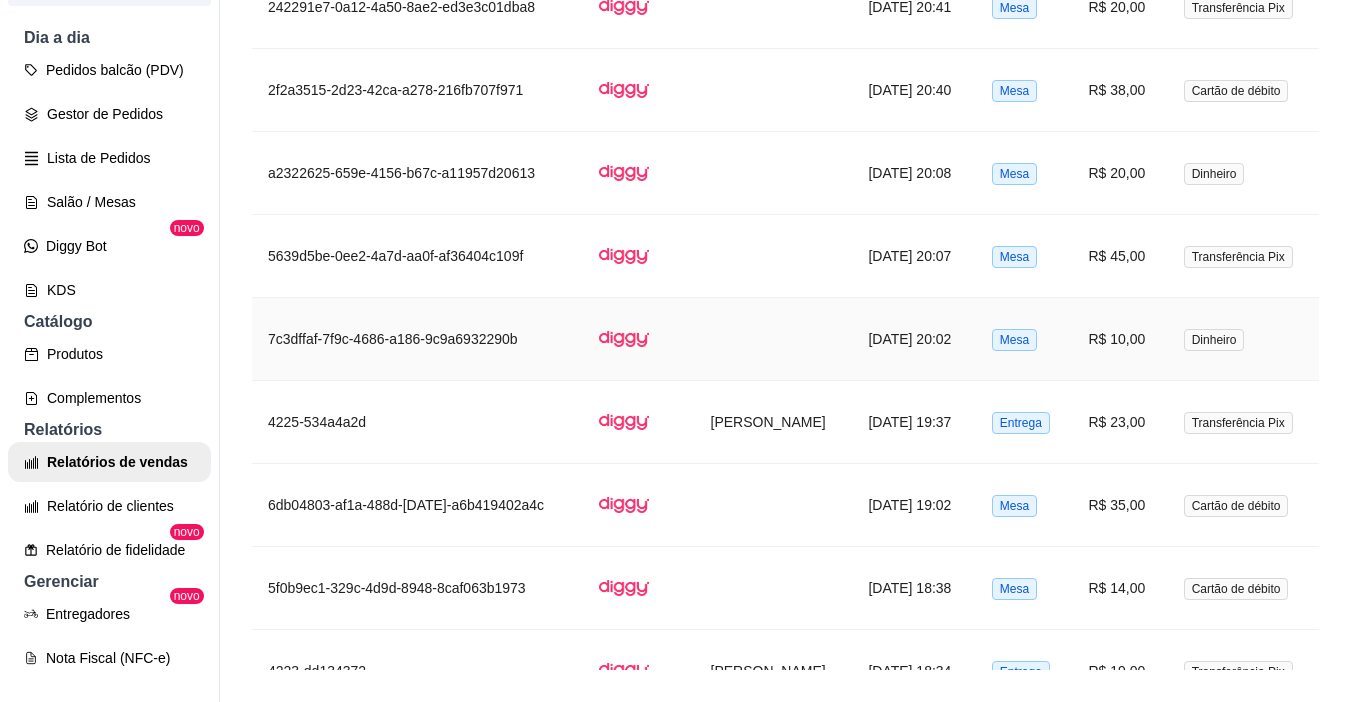 click on "R$ 10,00" at bounding box center (1119, 339) 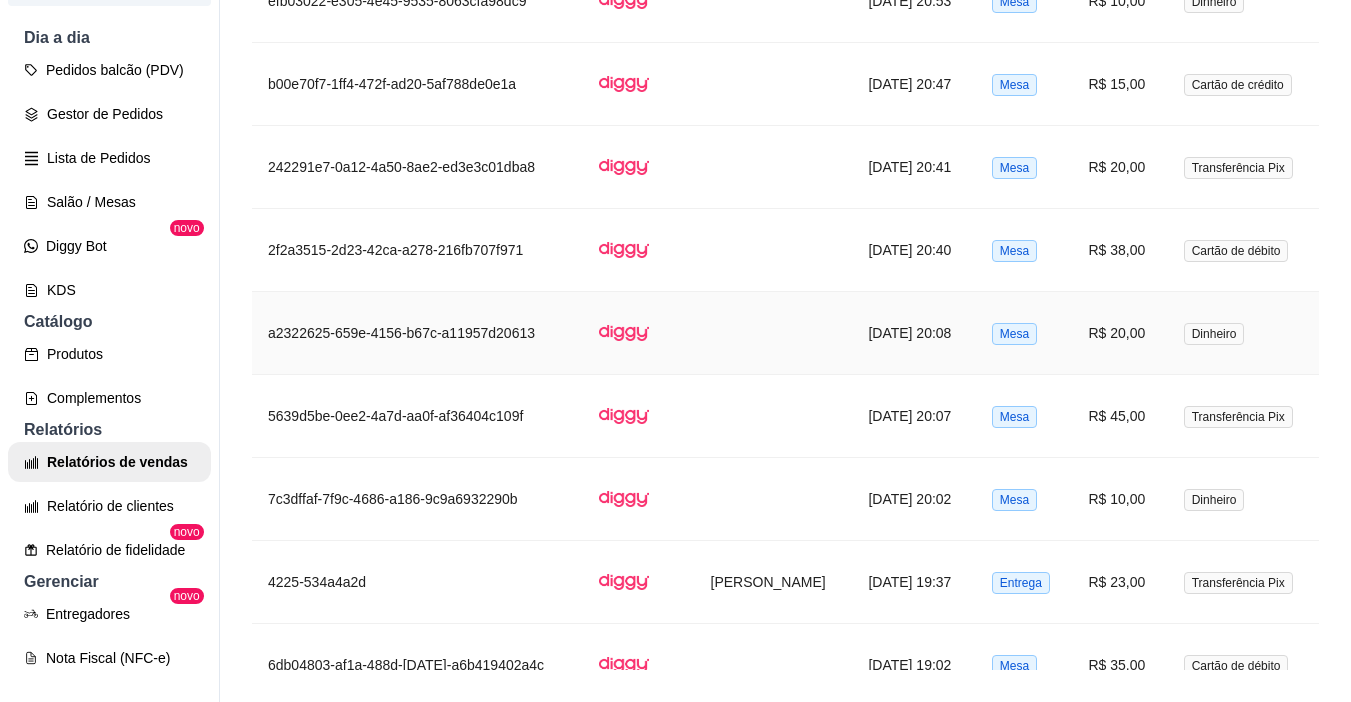 scroll, scrollTop: 1203, scrollLeft: 0, axis: vertical 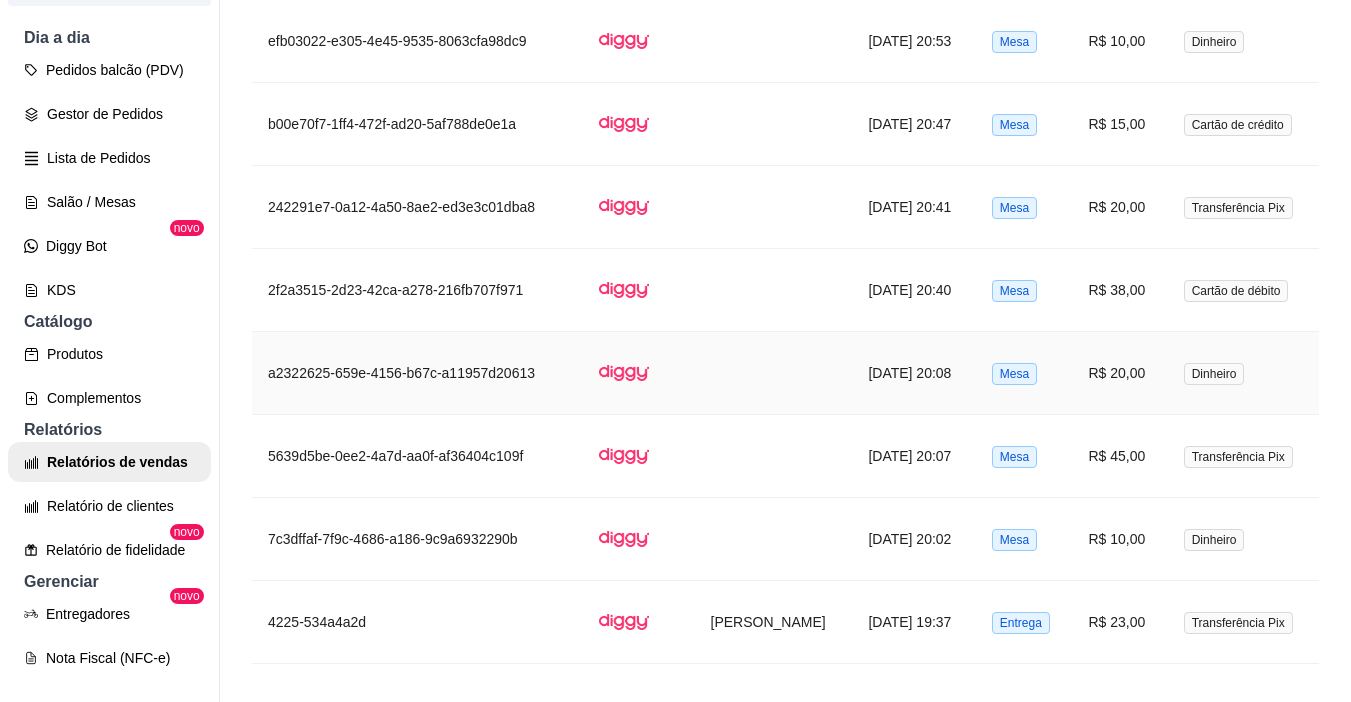 click on "R$ 20,00" at bounding box center [1119, 373] 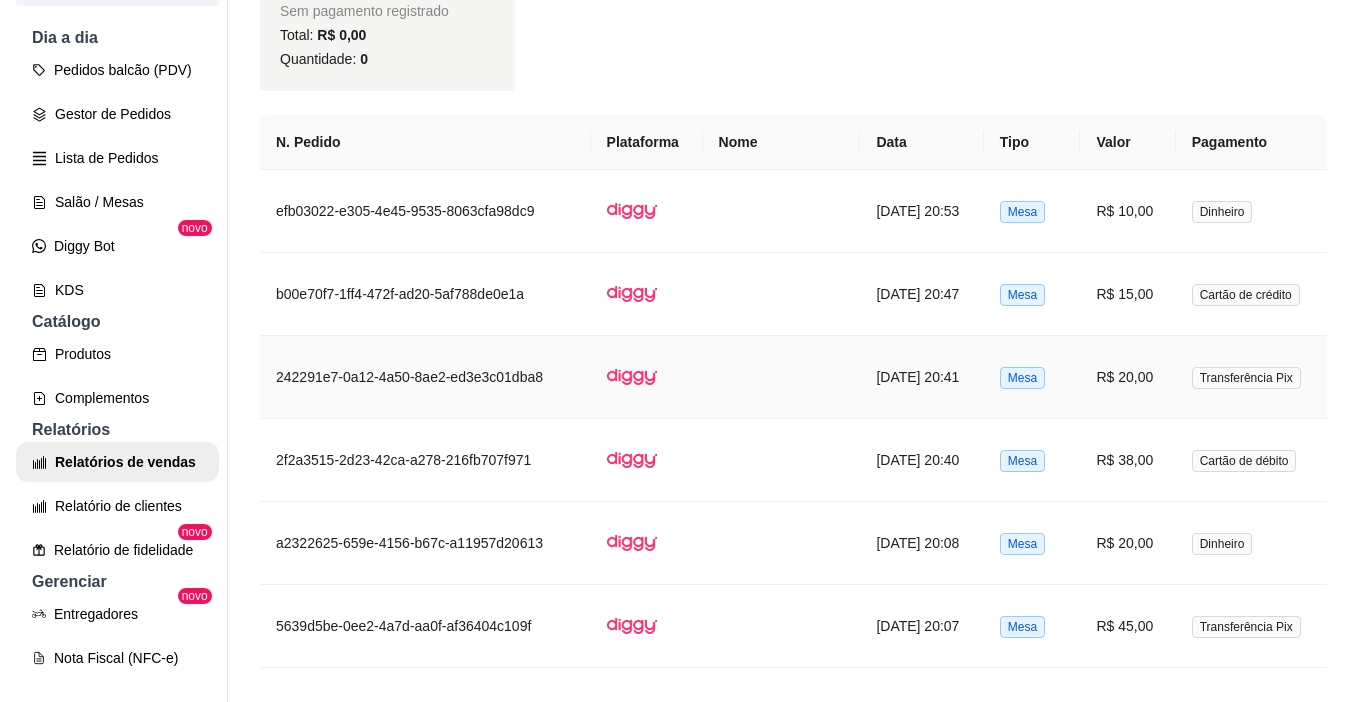 scroll, scrollTop: 1003, scrollLeft: 0, axis: vertical 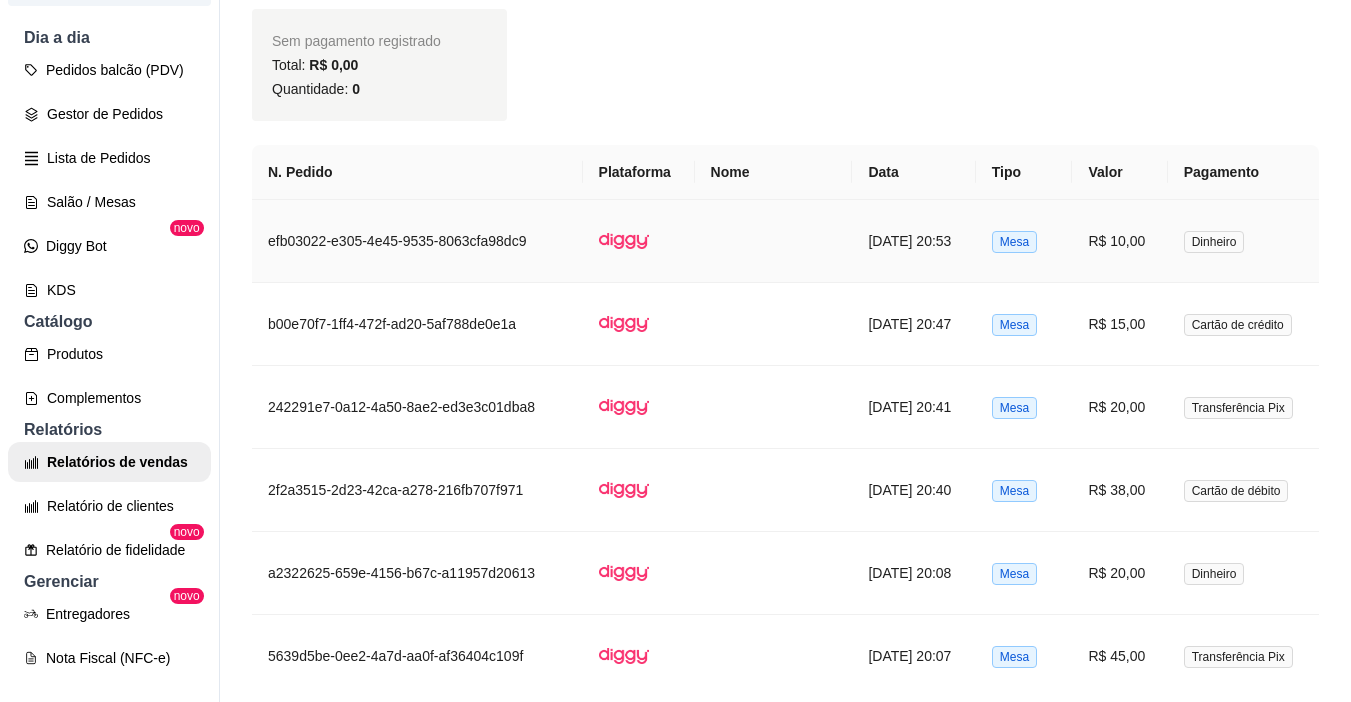 click on "R$ 10,00" at bounding box center [1119, 241] 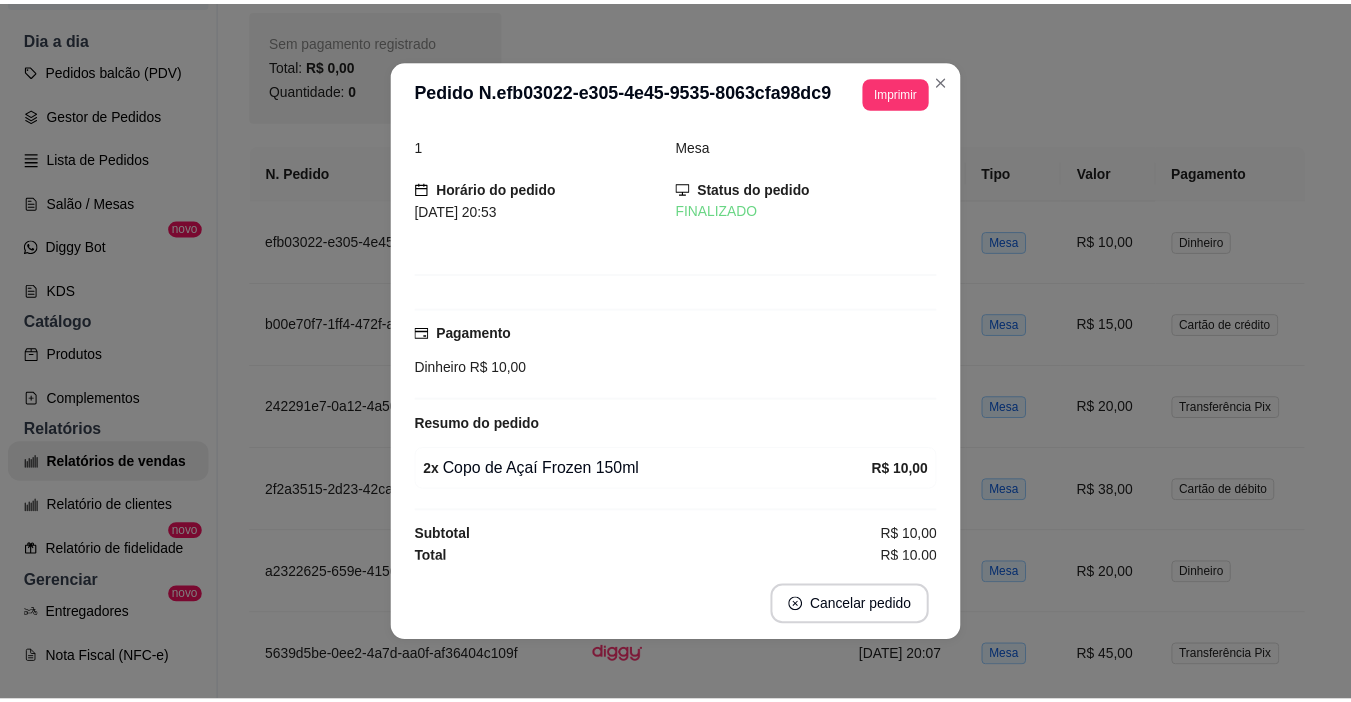scroll, scrollTop: 25, scrollLeft: 0, axis: vertical 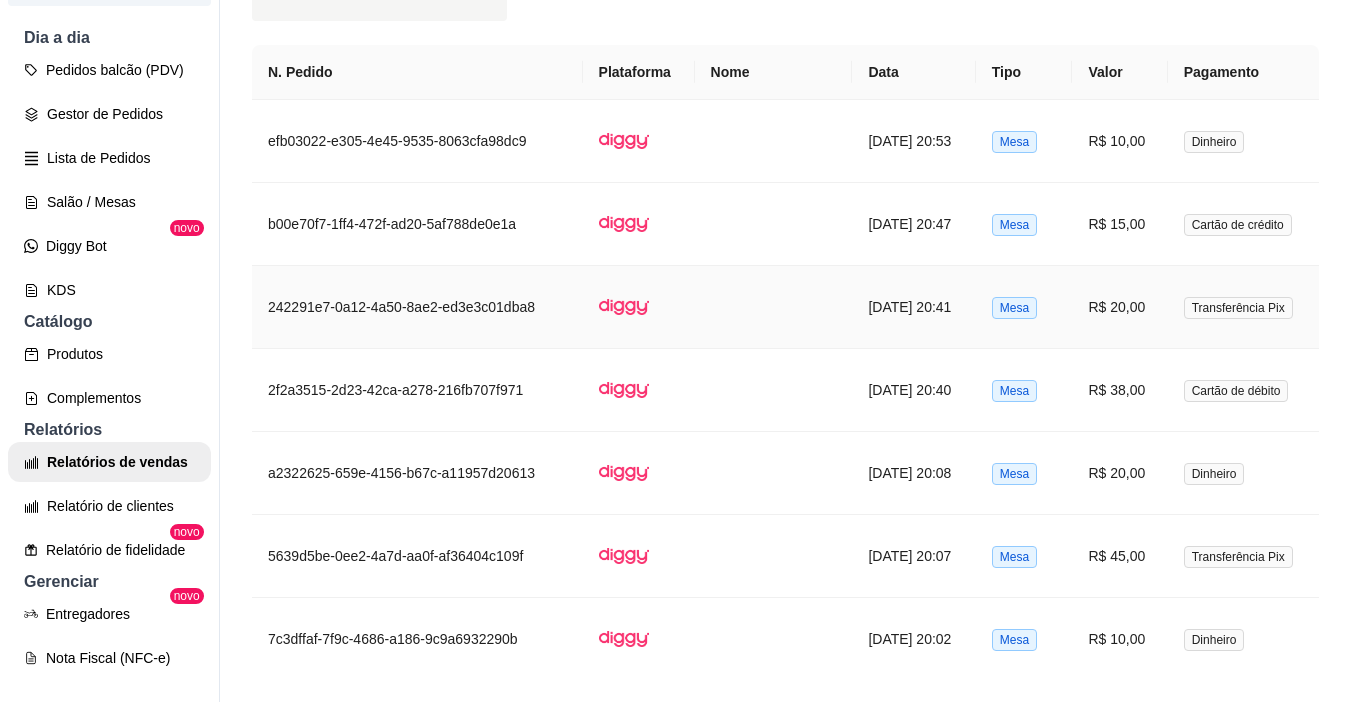 click on "R$ 20,00" at bounding box center (1119, 307) 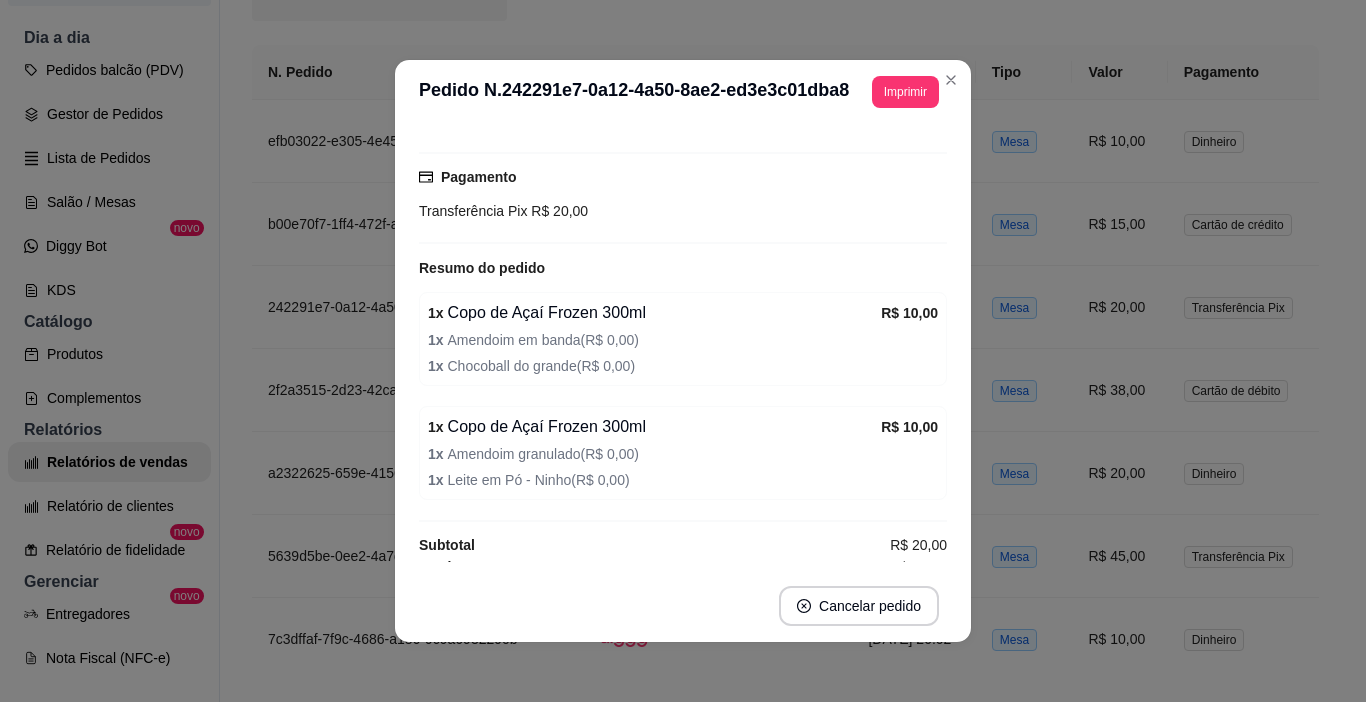 scroll, scrollTop: 191, scrollLeft: 0, axis: vertical 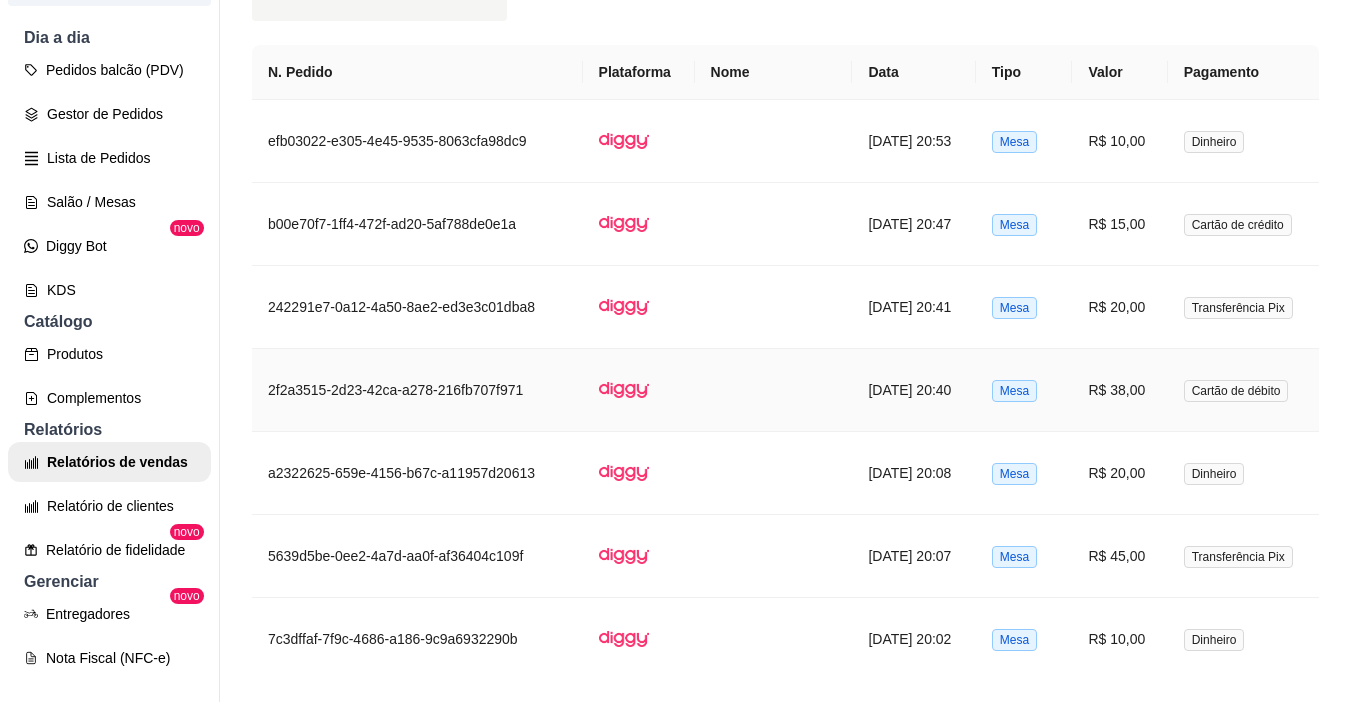 click on "R$ 38,00" at bounding box center [1119, 390] 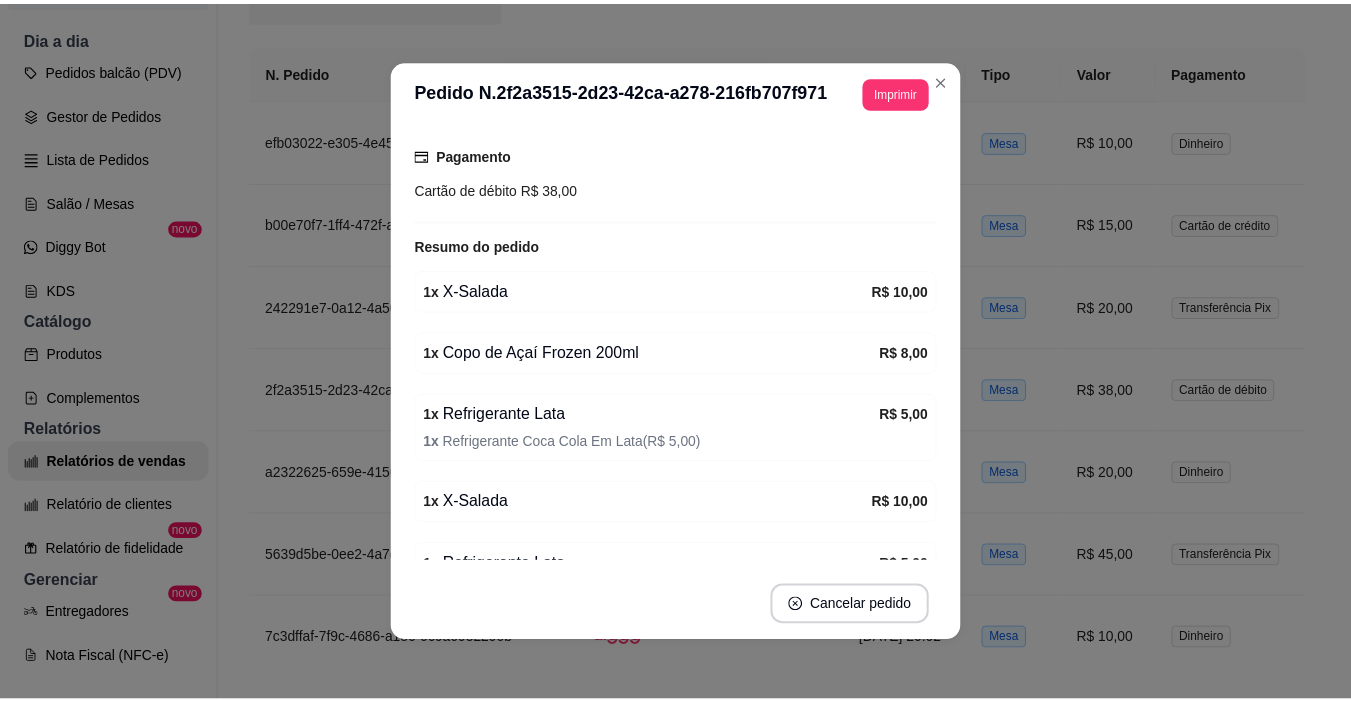 scroll, scrollTop: 200, scrollLeft: 0, axis: vertical 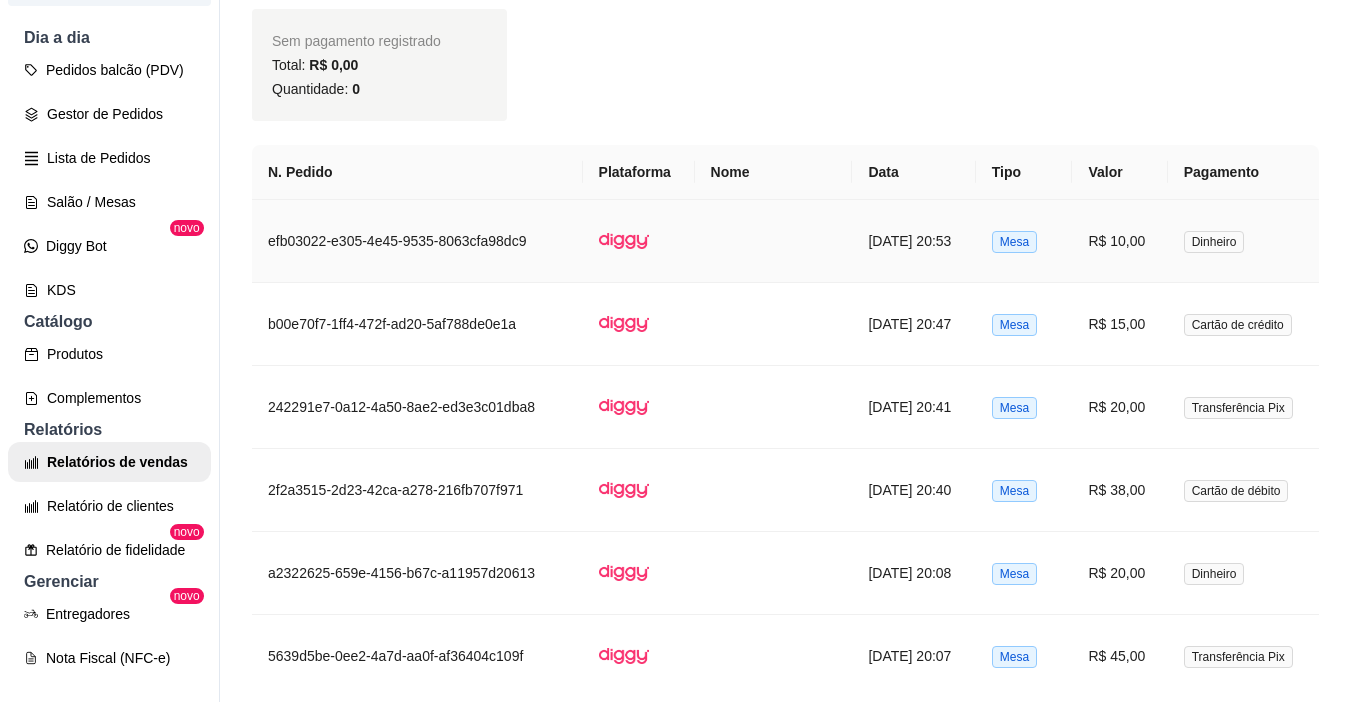 click on "R$ 10,00" at bounding box center (1119, 241) 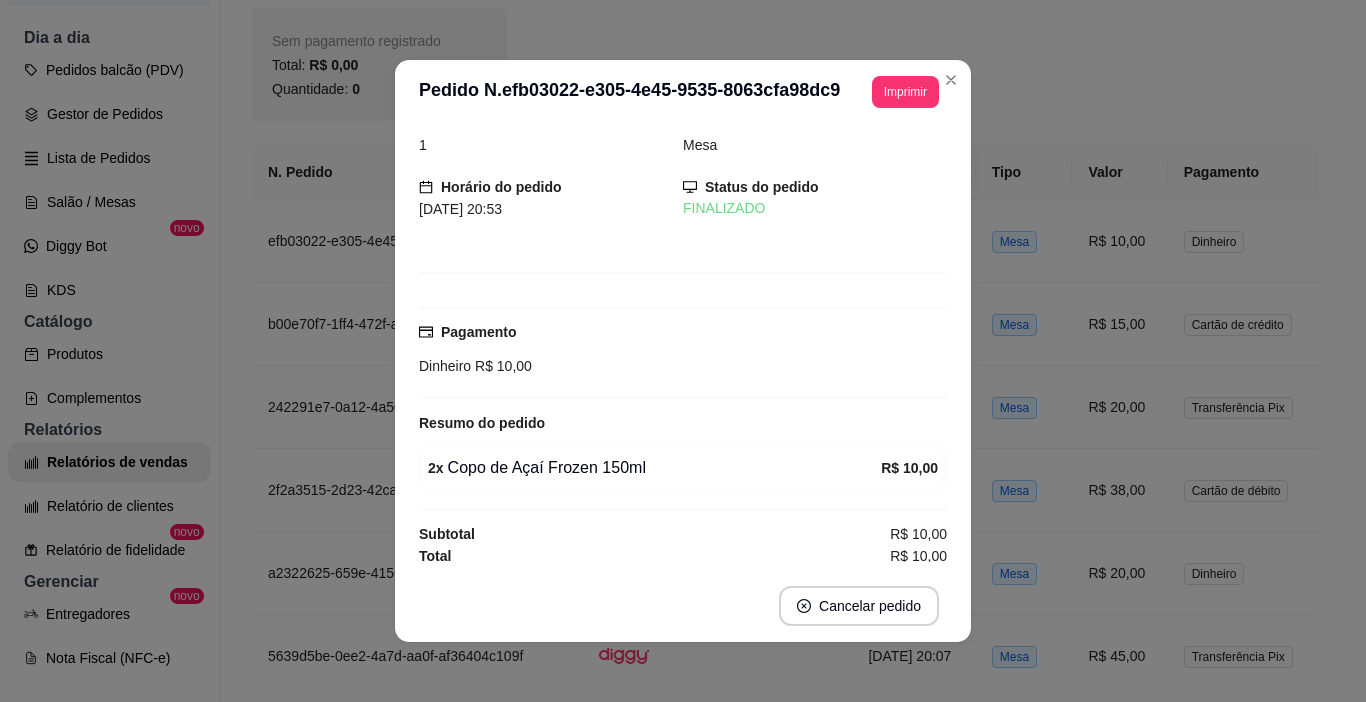 scroll, scrollTop: 25, scrollLeft: 0, axis: vertical 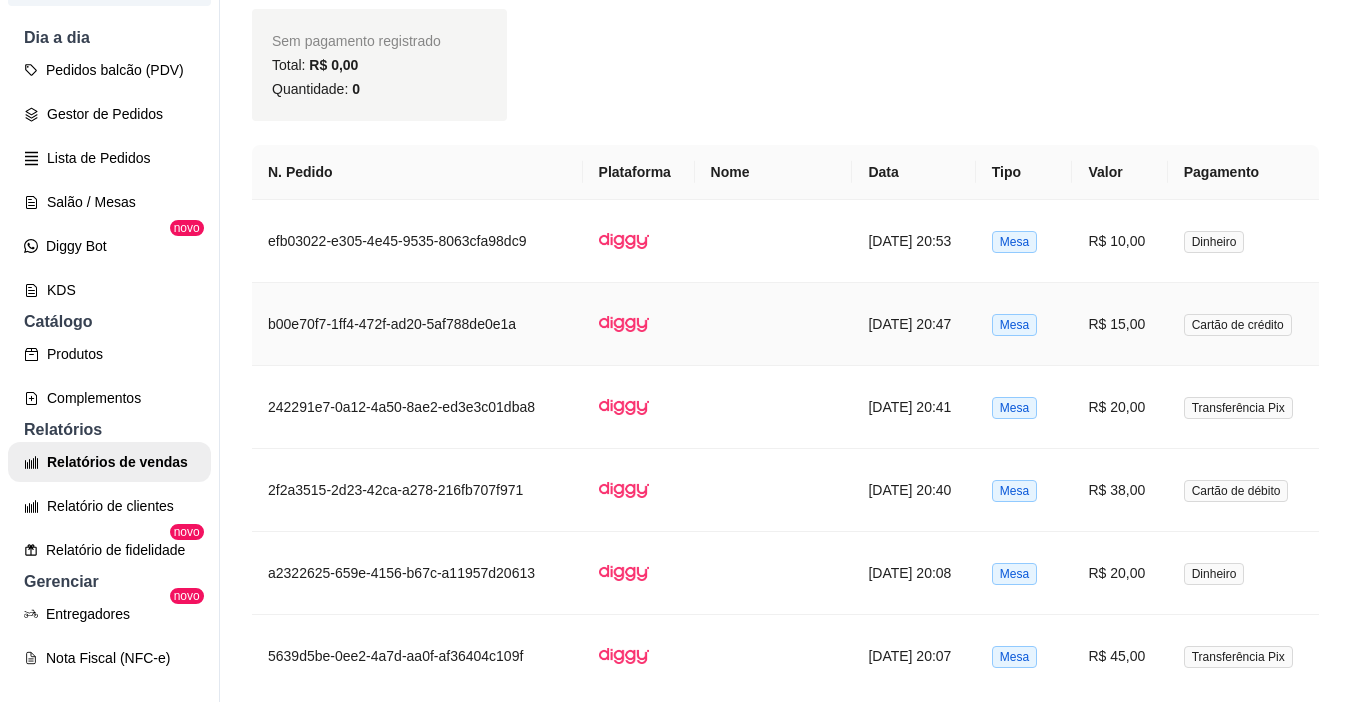 click on "R$ 15,00" at bounding box center (1119, 324) 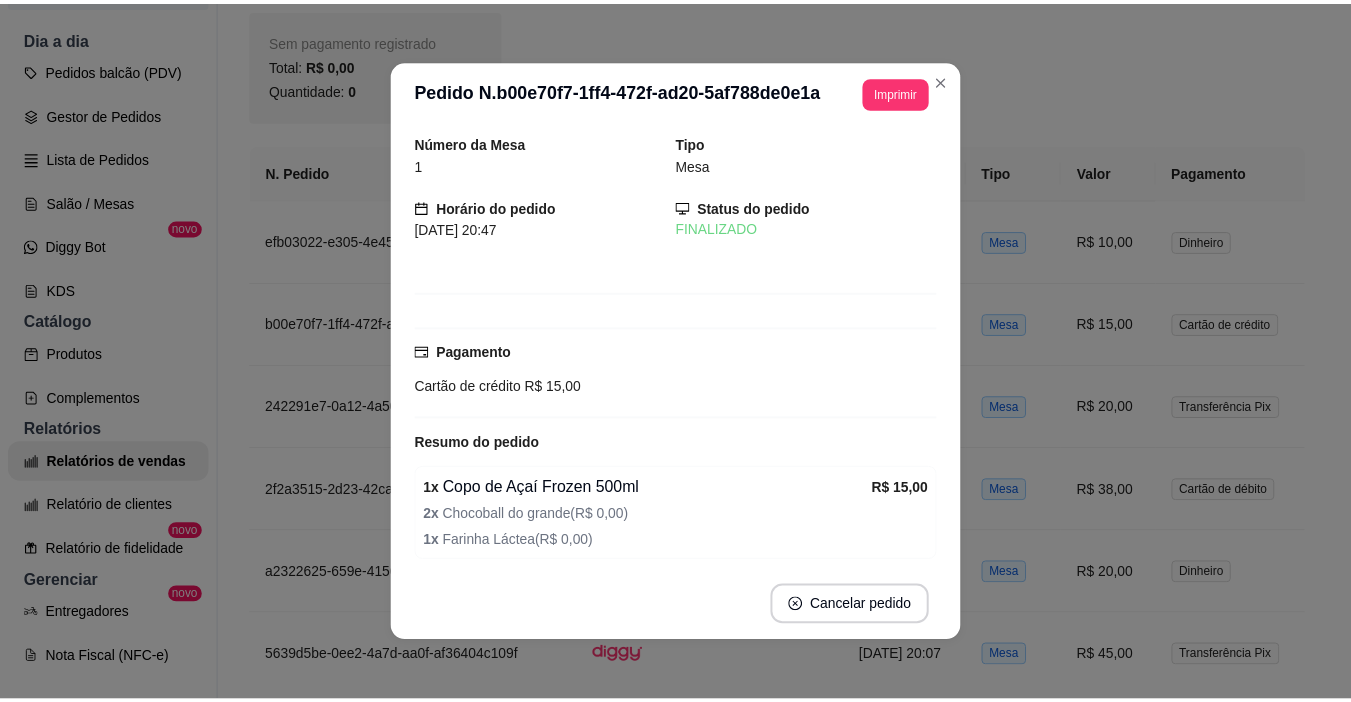 scroll, scrollTop: 77, scrollLeft: 0, axis: vertical 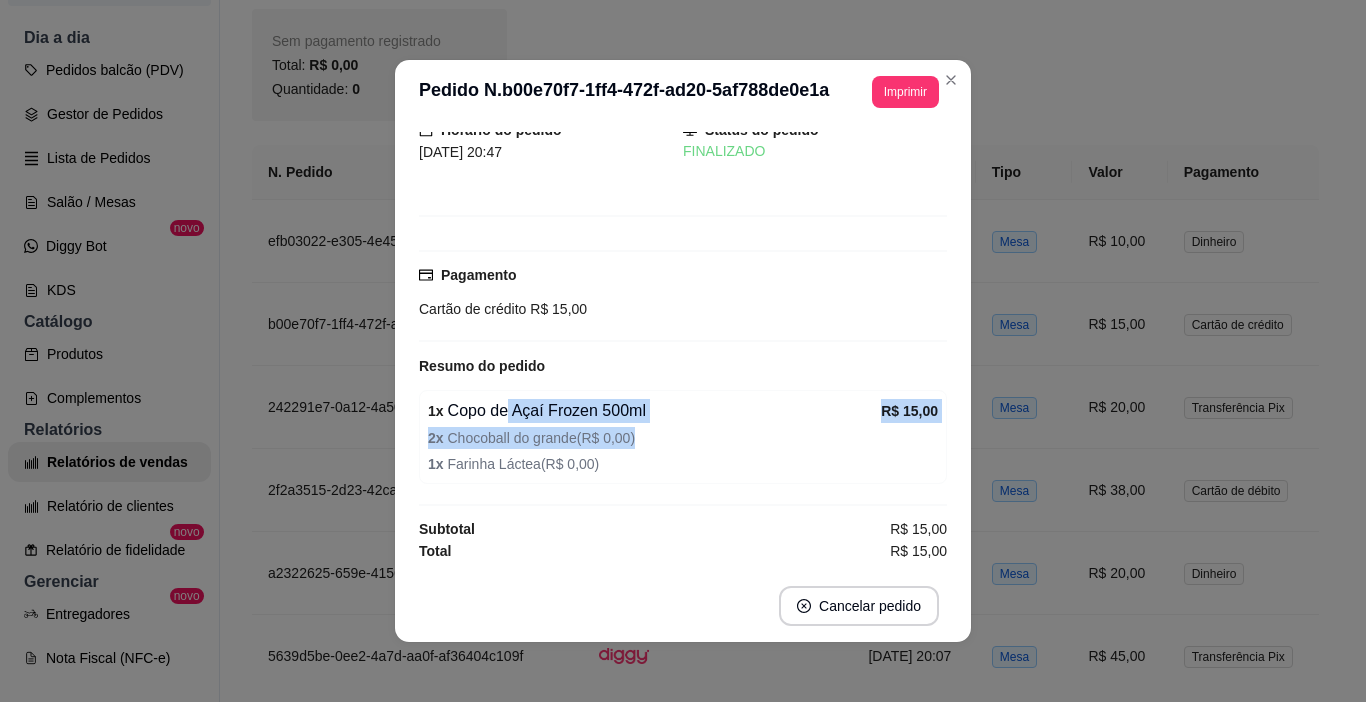 drag, startPoint x: 502, startPoint y: 419, endPoint x: 658, endPoint y: 426, distance: 156.15697 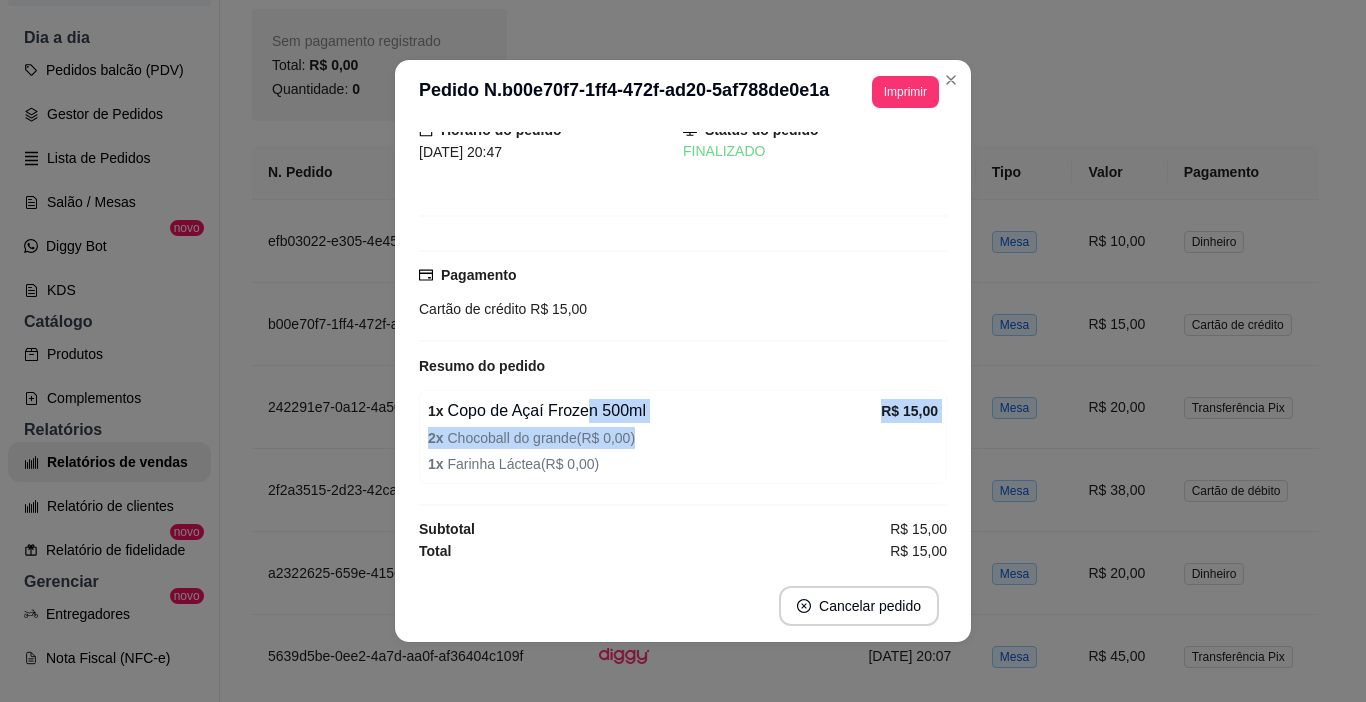 drag, startPoint x: 599, startPoint y: 422, endPoint x: 636, endPoint y: 427, distance: 37.336308 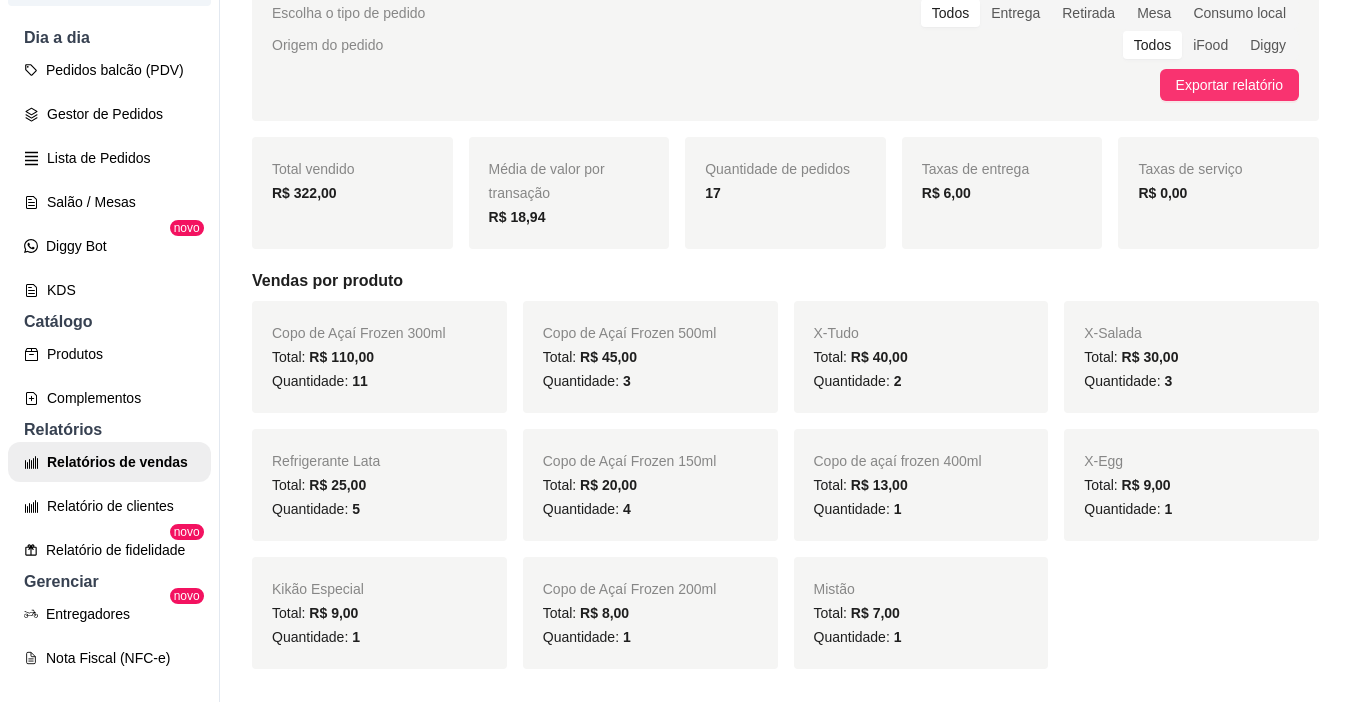 scroll, scrollTop: 0, scrollLeft: 0, axis: both 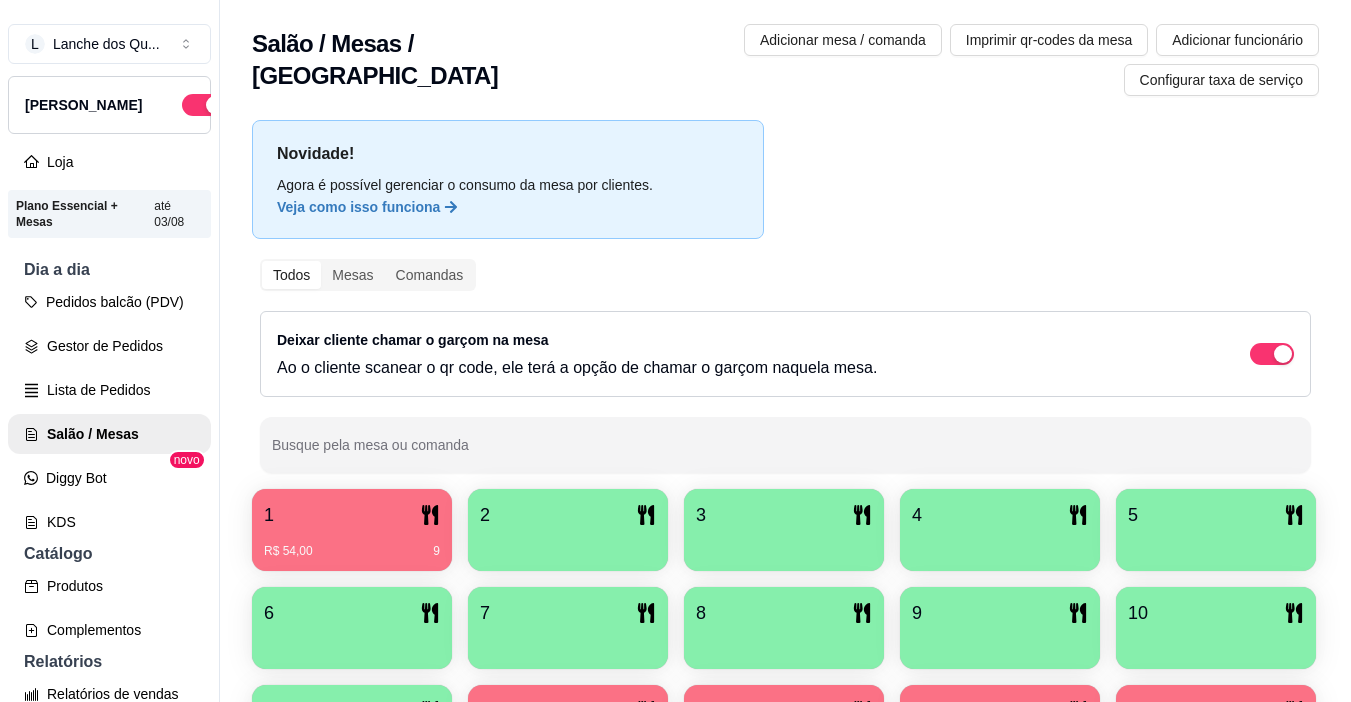 click on "R$ 54,00 9" at bounding box center (352, 544) 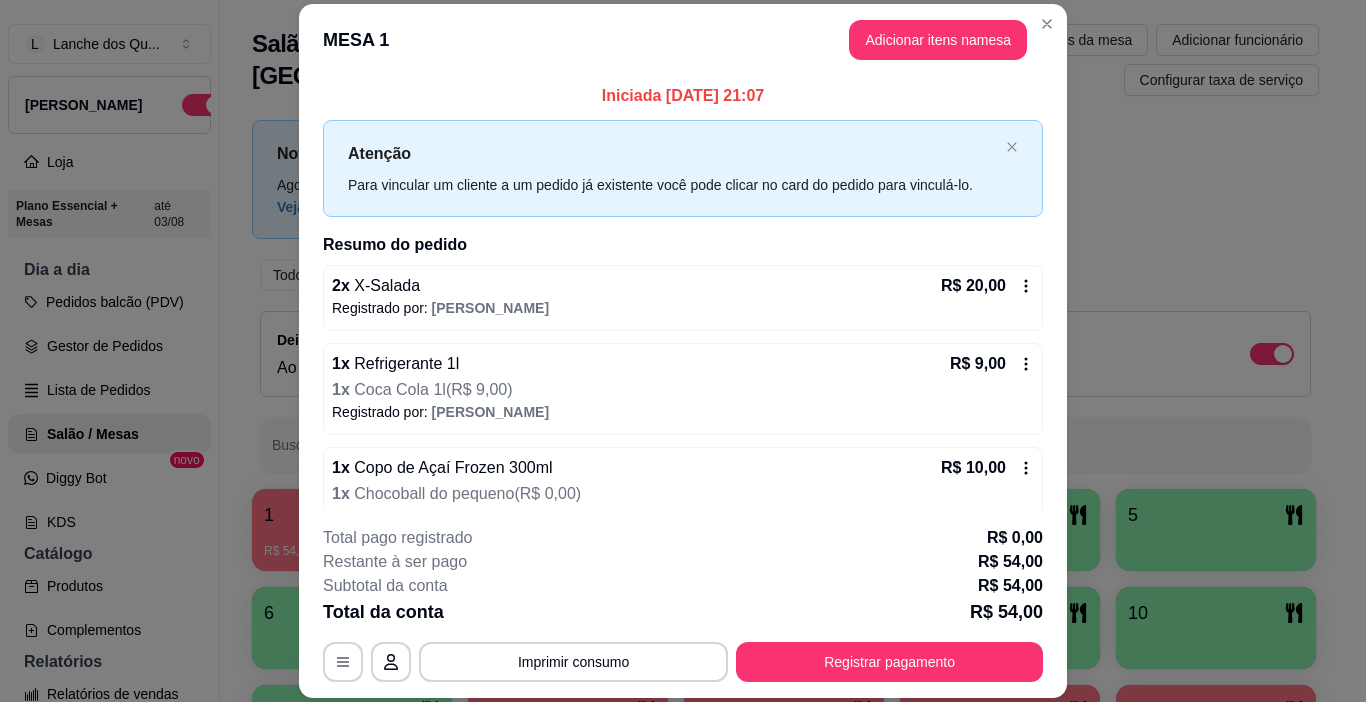 click on "2 x   X-Salada R$ 20,00" at bounding box center [683, 286] 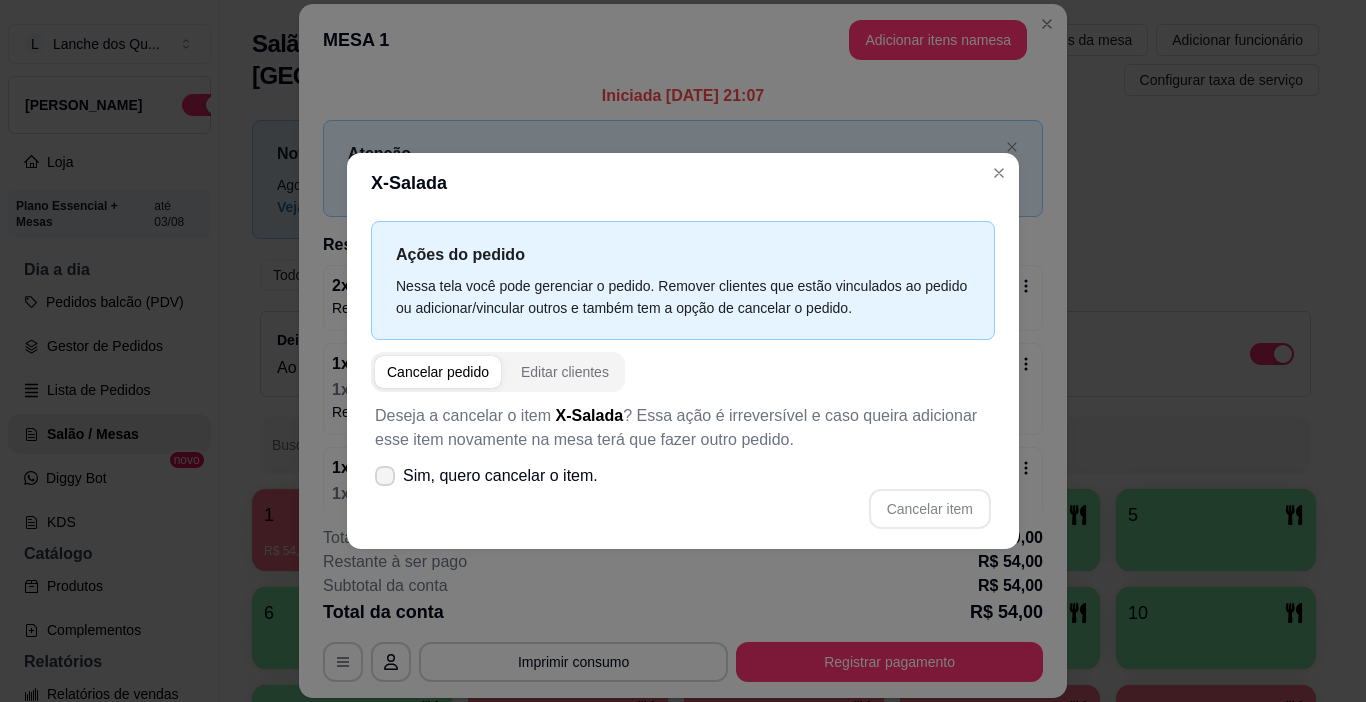 click on "Sim, quero cancelar o item." at bounding box center (486, 476) 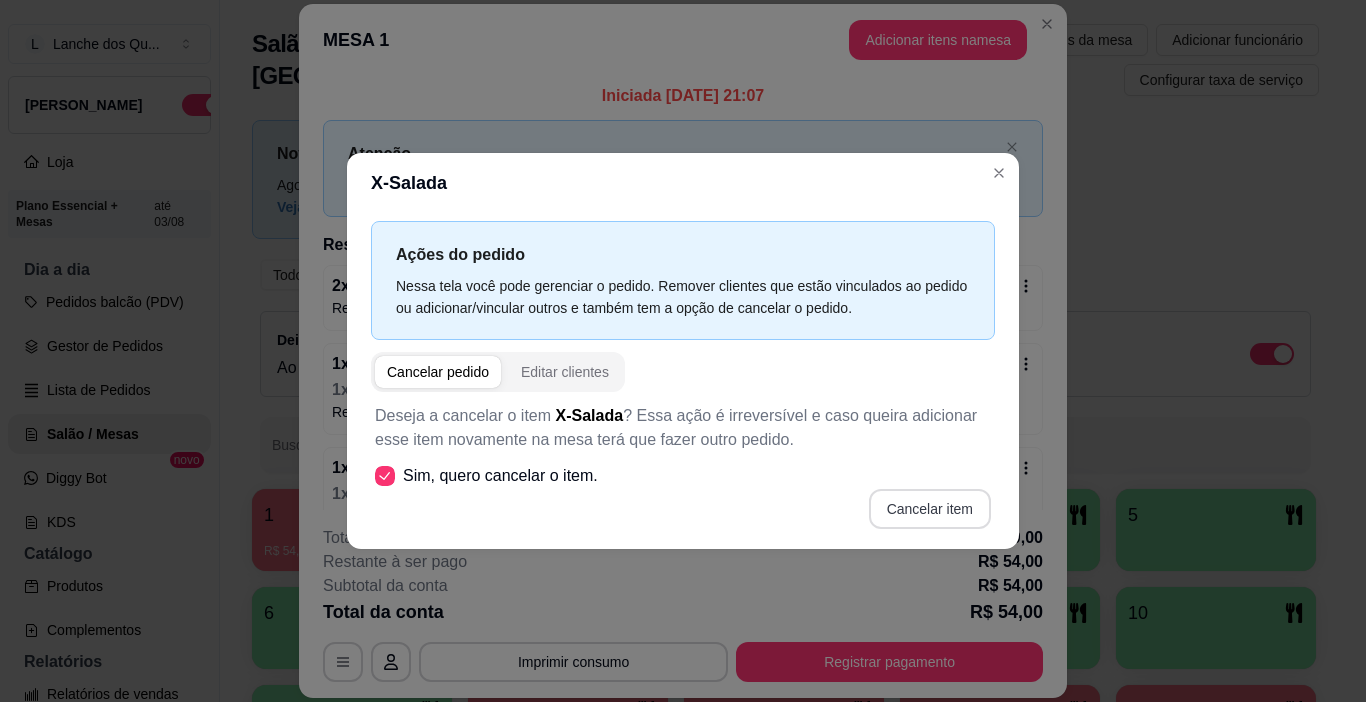 click on "Cancelar item" at bounding box center (930, 509) 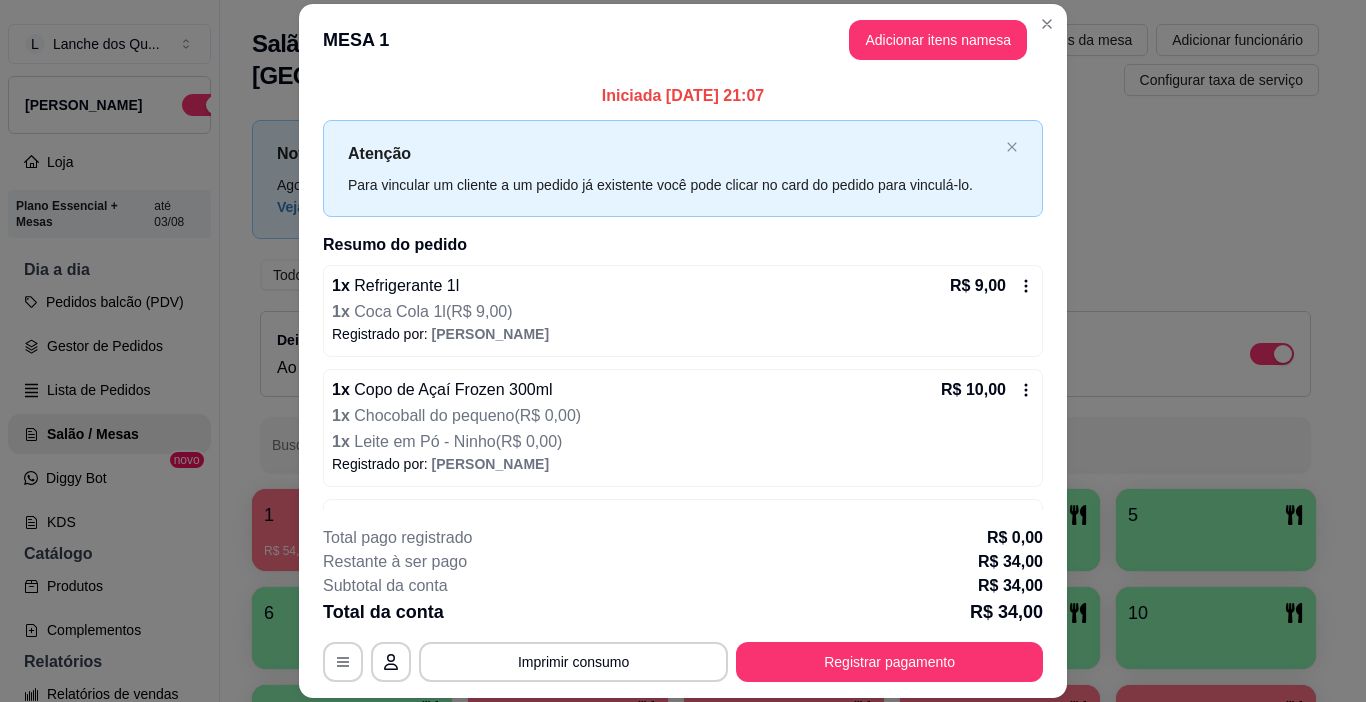 click on "1 x   Chocoball do pequeno  ( R$ 0,00 )" at bounding box center [681, 416] 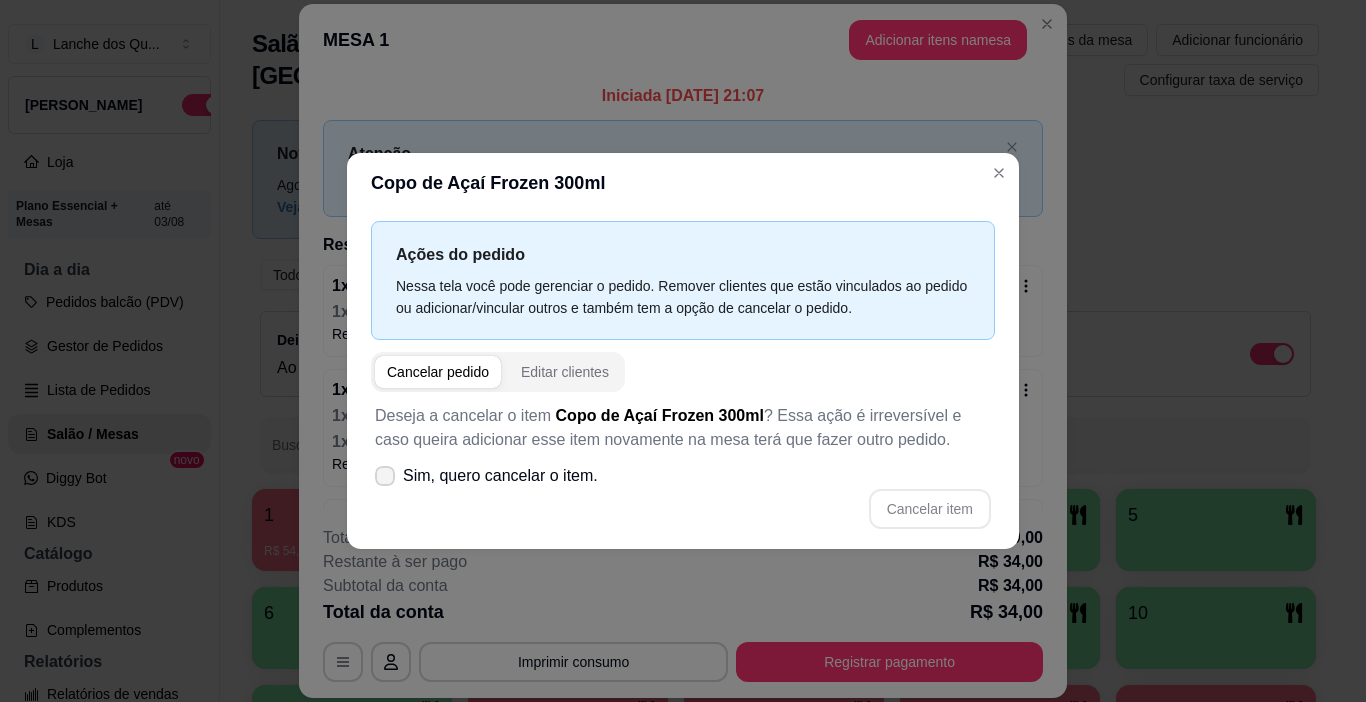 click on "Sim, quero cancelar o item." at bounding box center [500, 476] 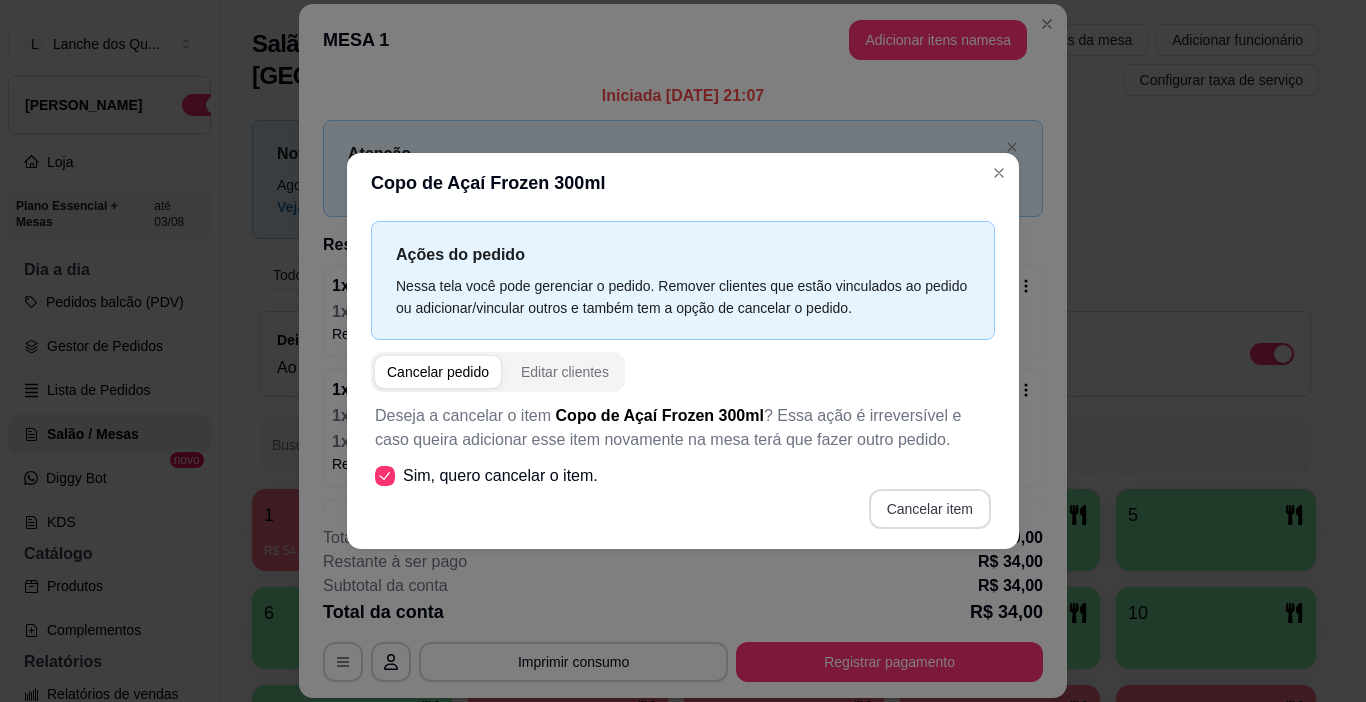 click on "Cancelar item" at bounding box center [930, 509] 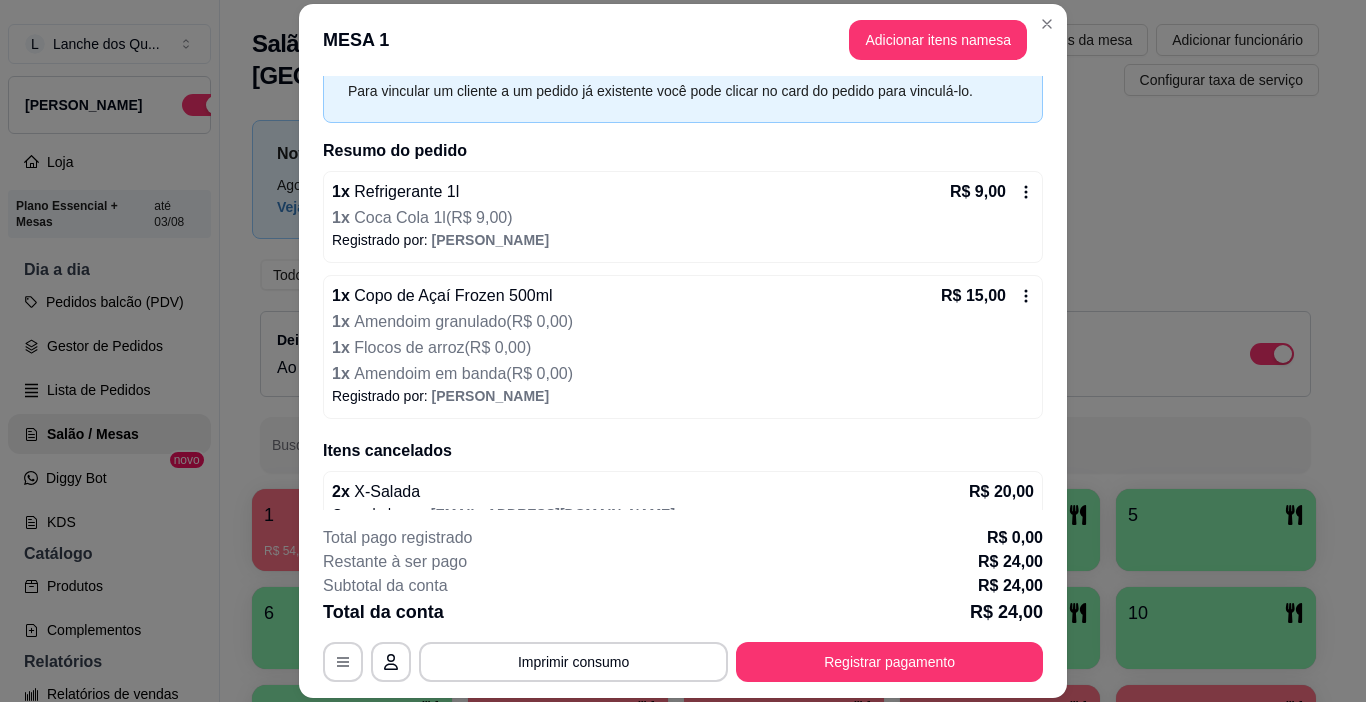 scroll, scrollTop: 200, scrollLeft: 0, axis: vertical 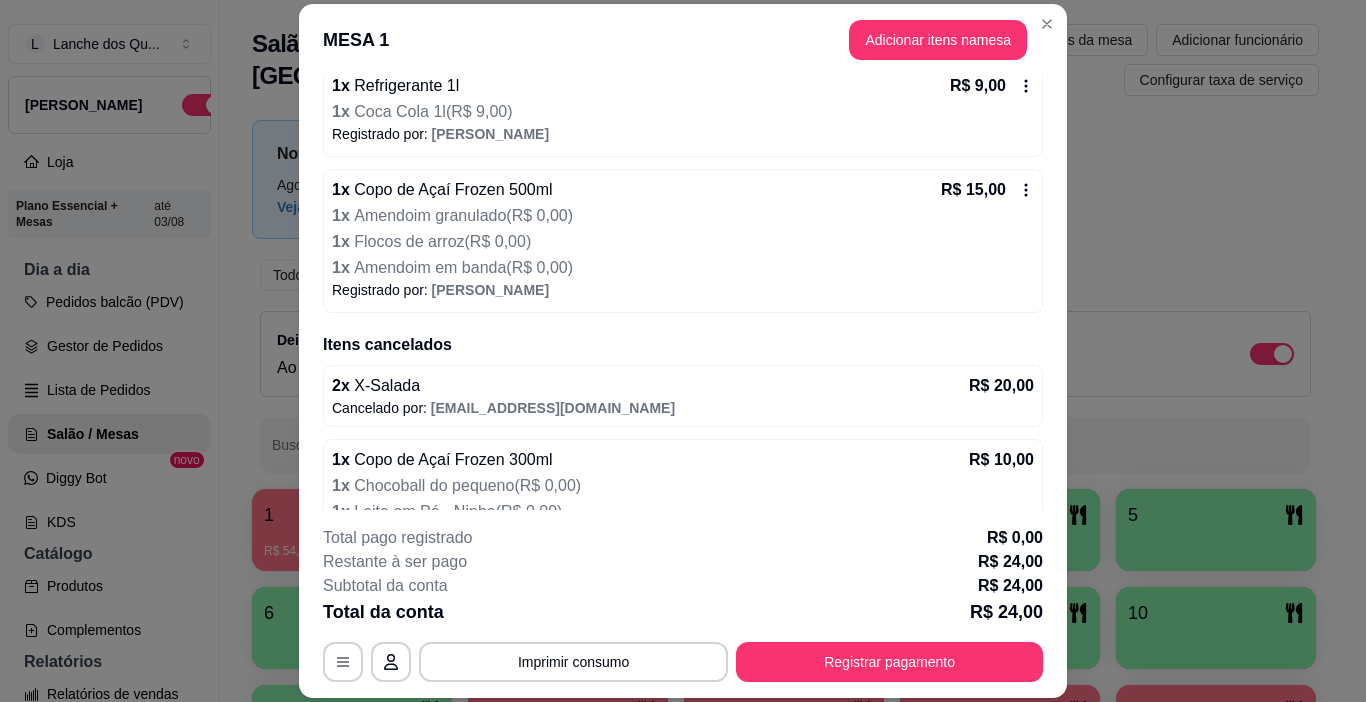 click on "1 x   Amendoim granulado  ( R$ 0,00 )" at bounding box center [681, 216] 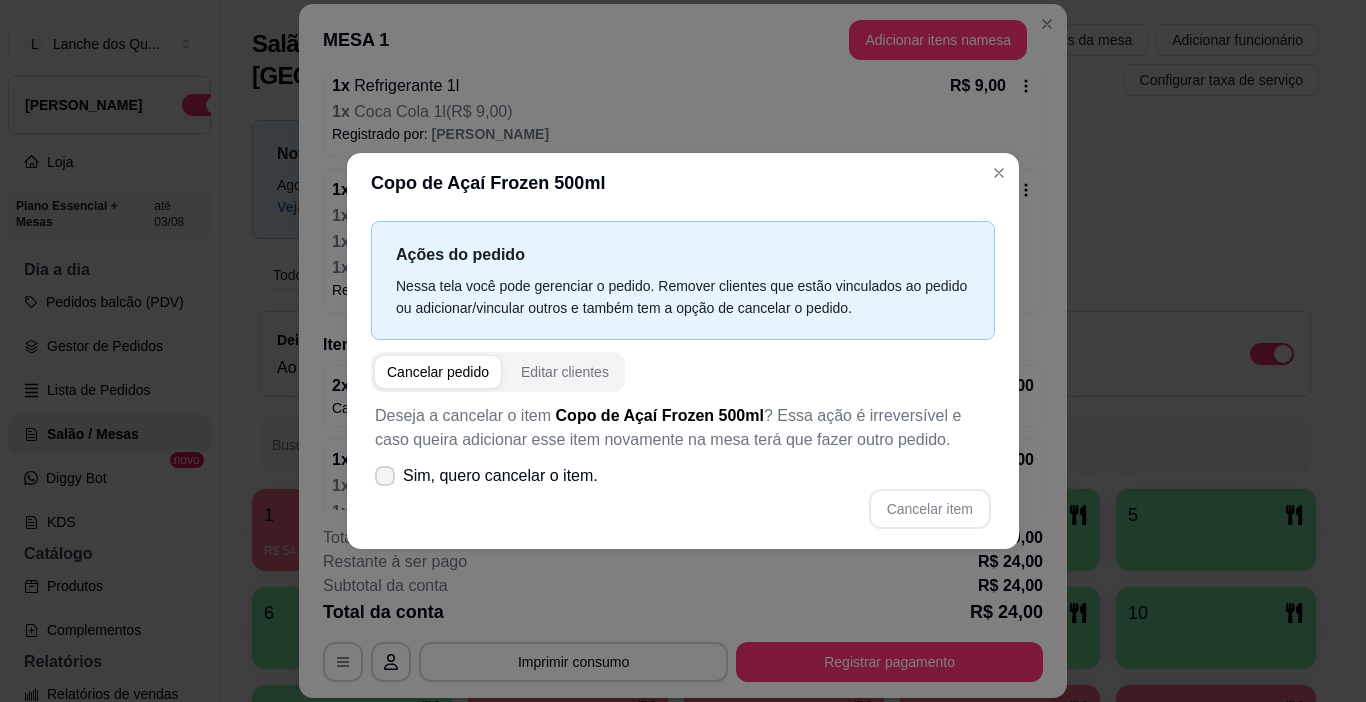 click on "Sim, quero cancelar o item." at bounding box center [500, 476] 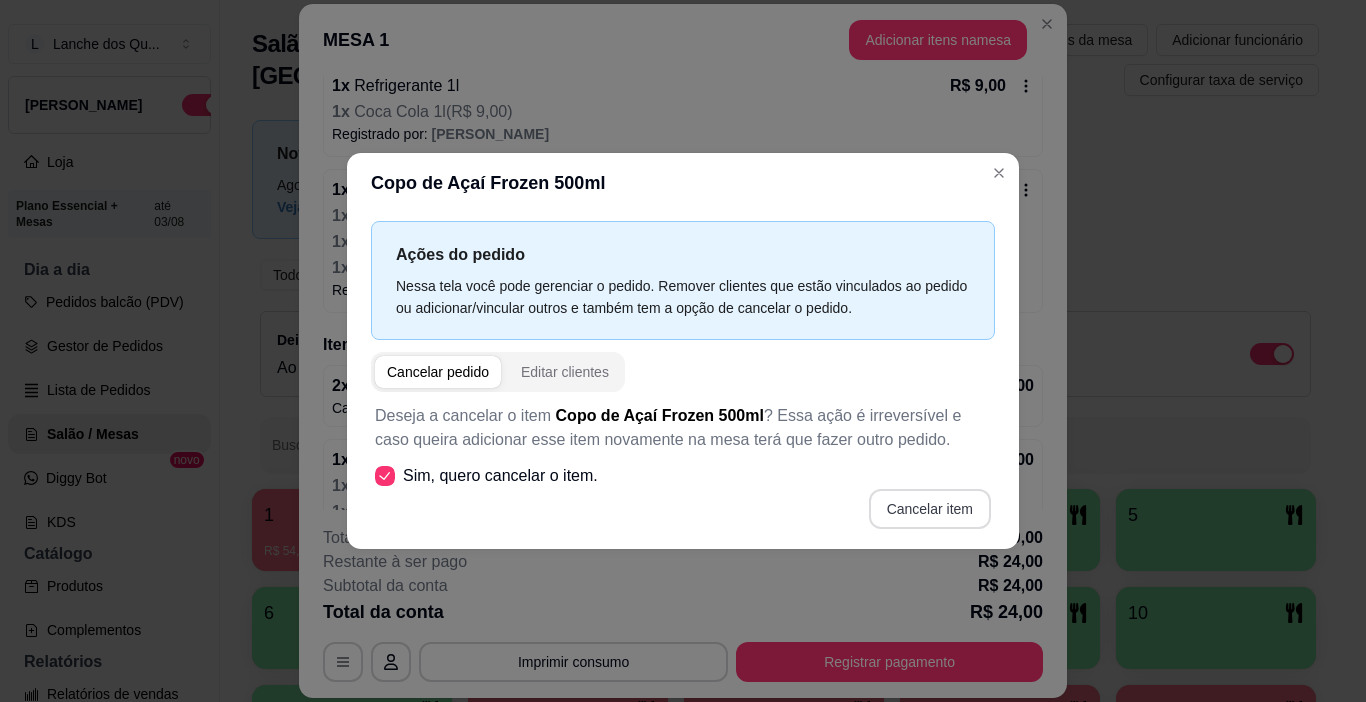 click on "Cancelar item" at bounding box center (930, 509) 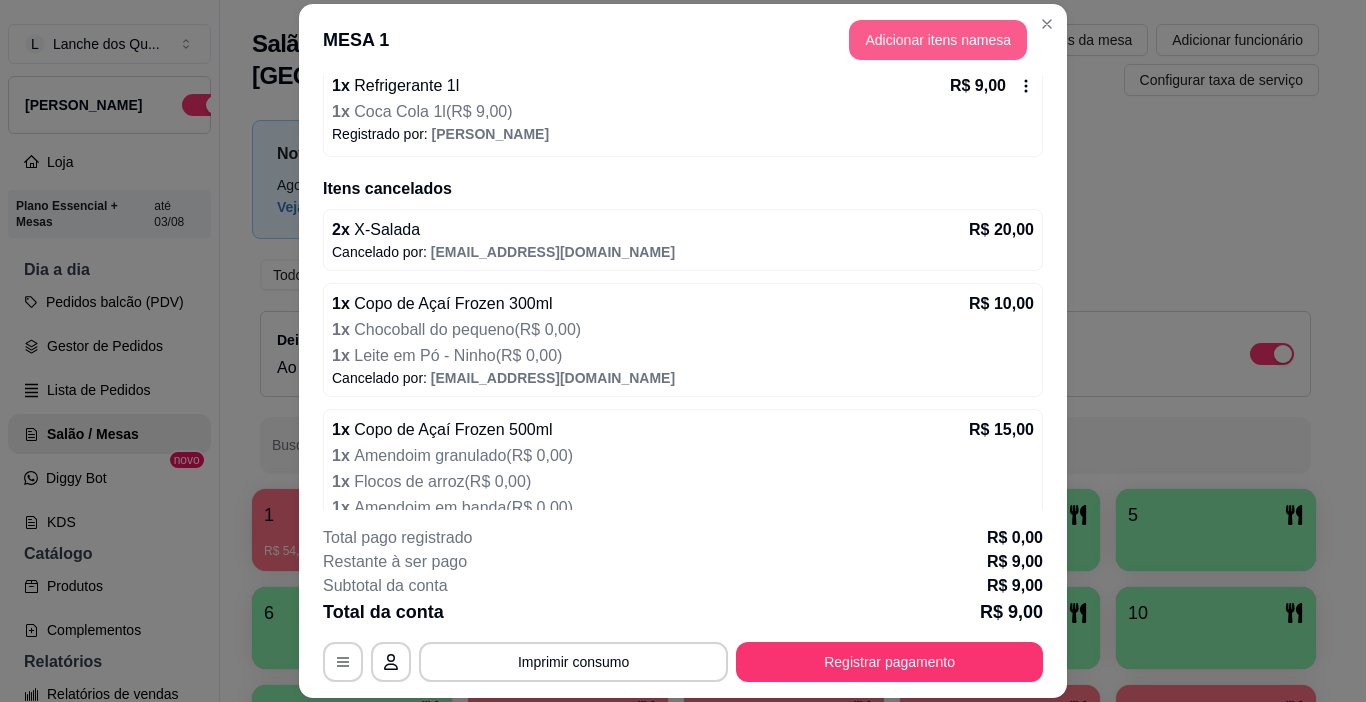 click on "Adicionar itens na  mesa" at bounding box center [938, 40] 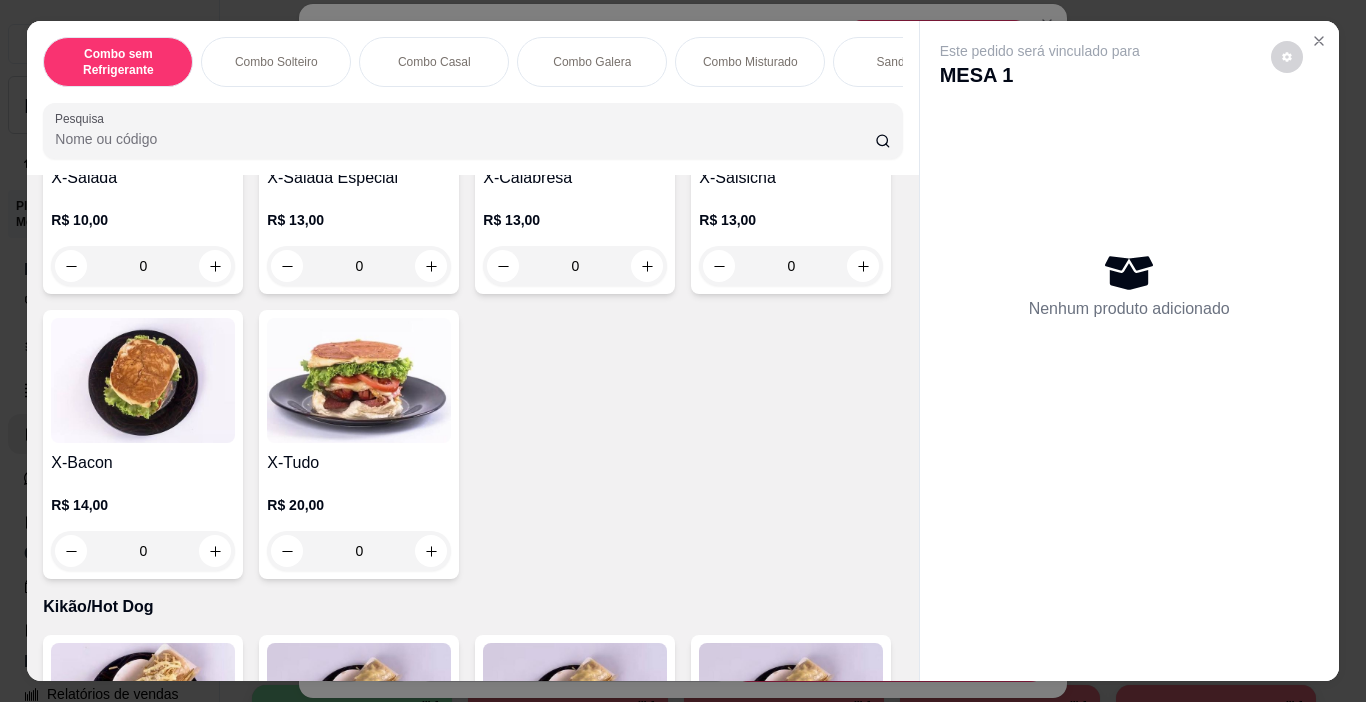 scroll, scrollTop: 3100, scrollLeft: 0, axis: vertical 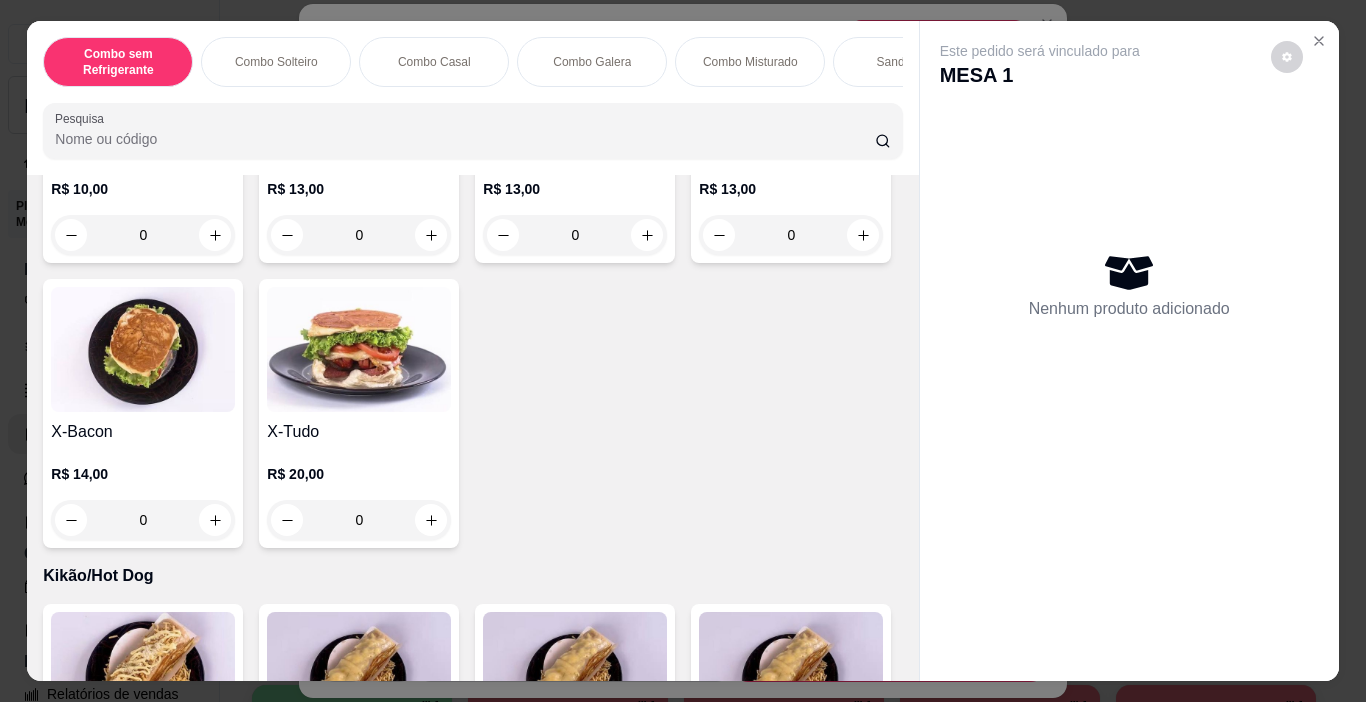 click at bounding box center [143, 64] 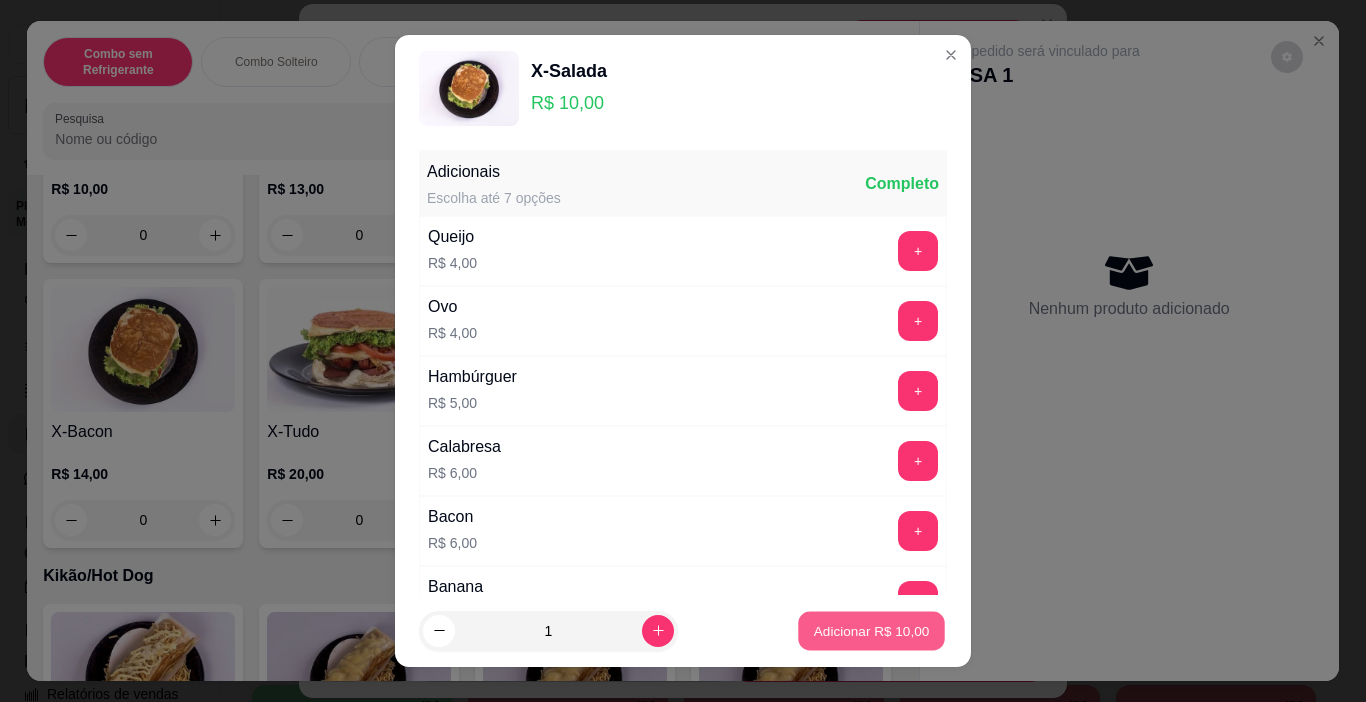 click on "Adicionar   R$ 10,00" at bounding box center (872, 630) 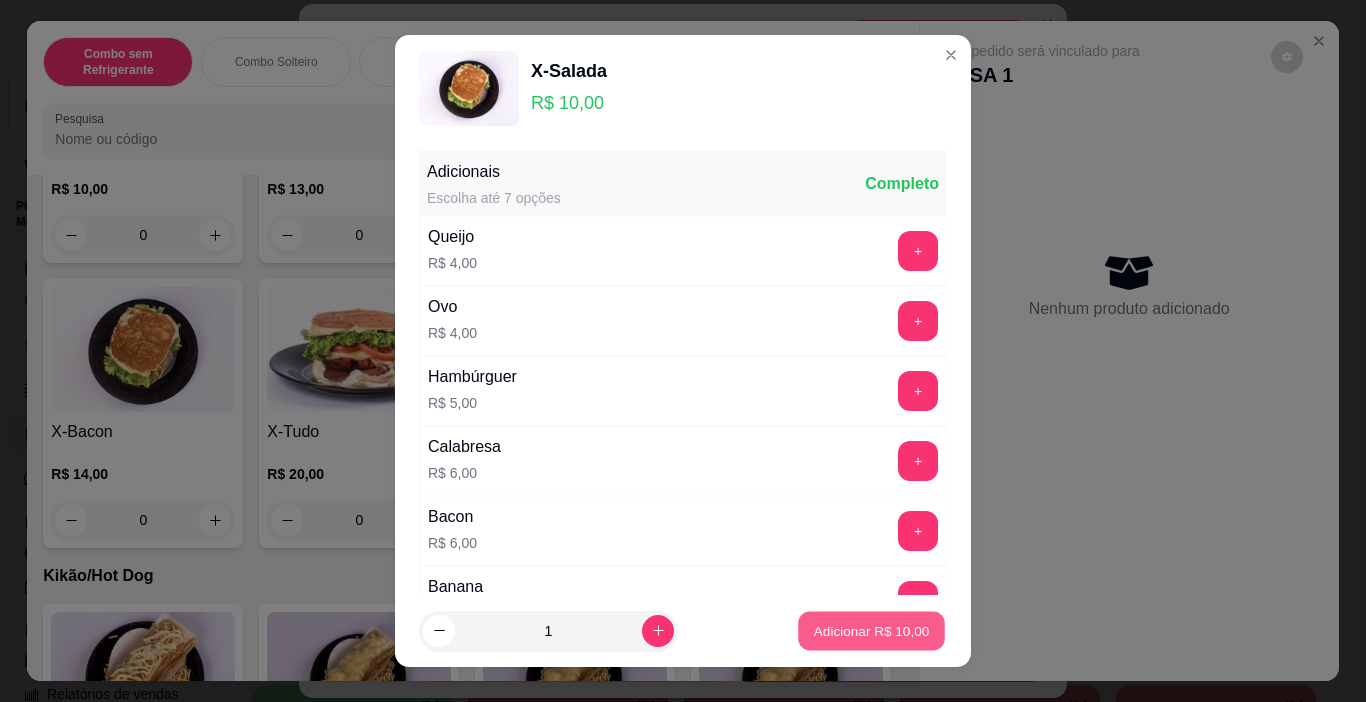 type on "1" 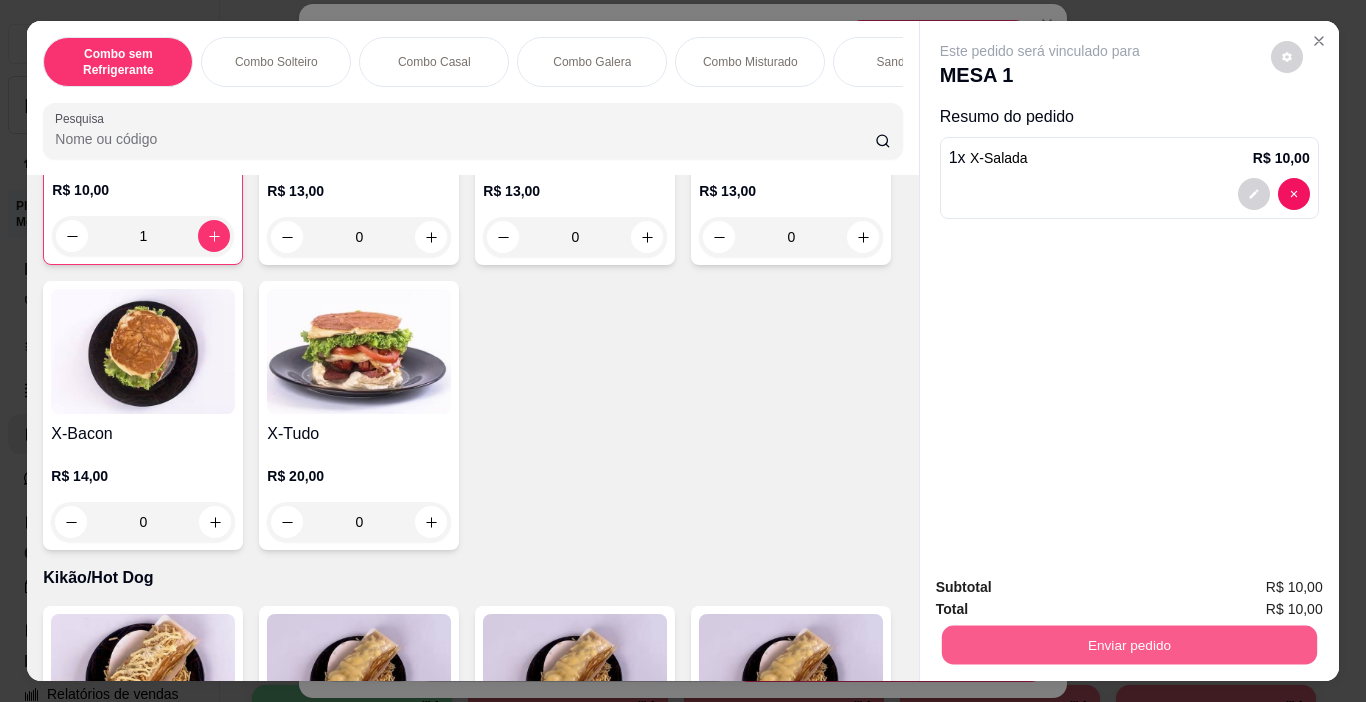 click on "Enviar pedido" at bounding box center (1128, 645) 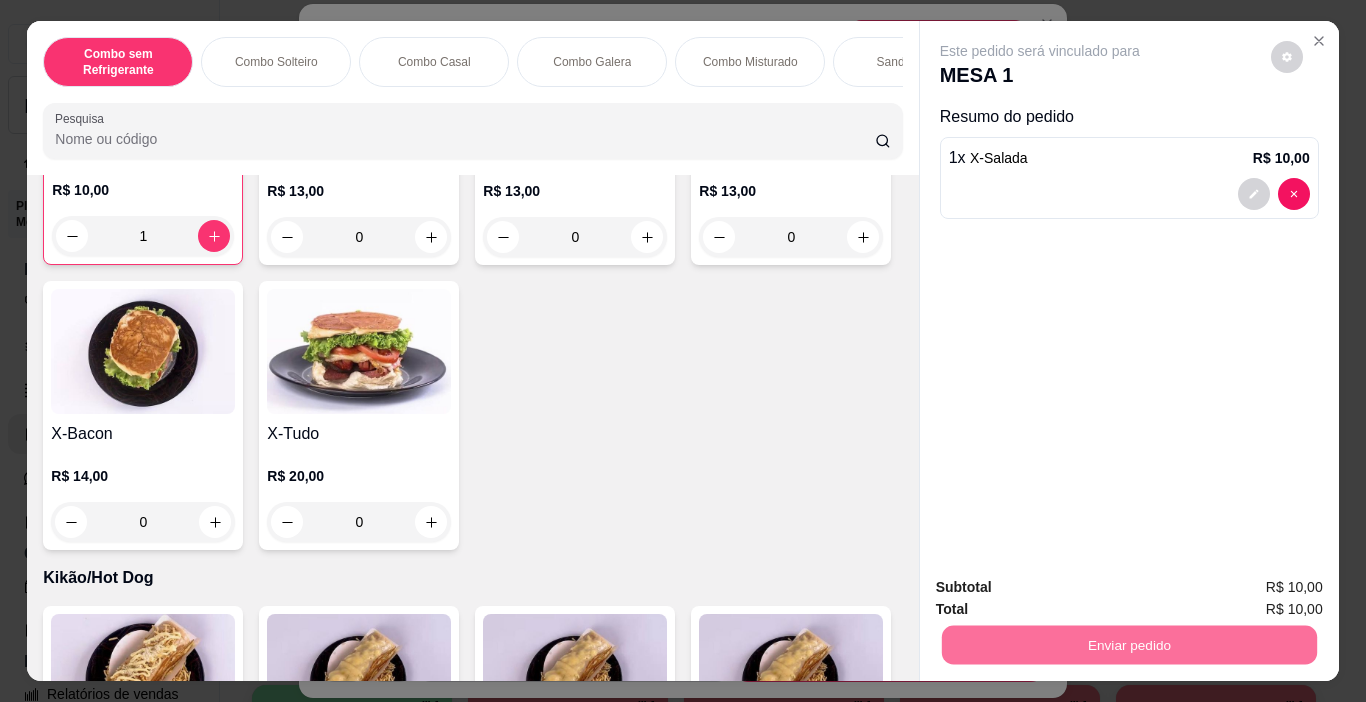 click on "Não registrar e enviar pedido" at bounding box center [1063, 588] 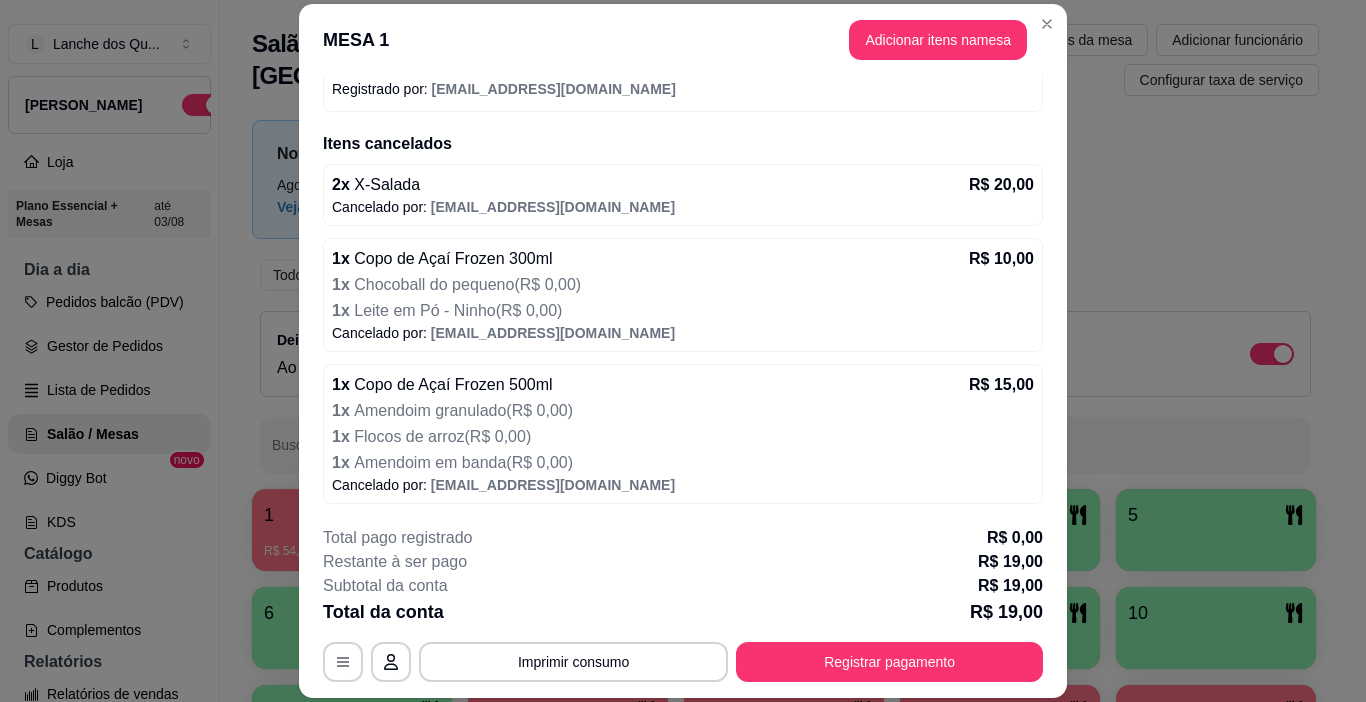 scroll, scrollTop: 324, scrollLeft: 0, axis: vertical 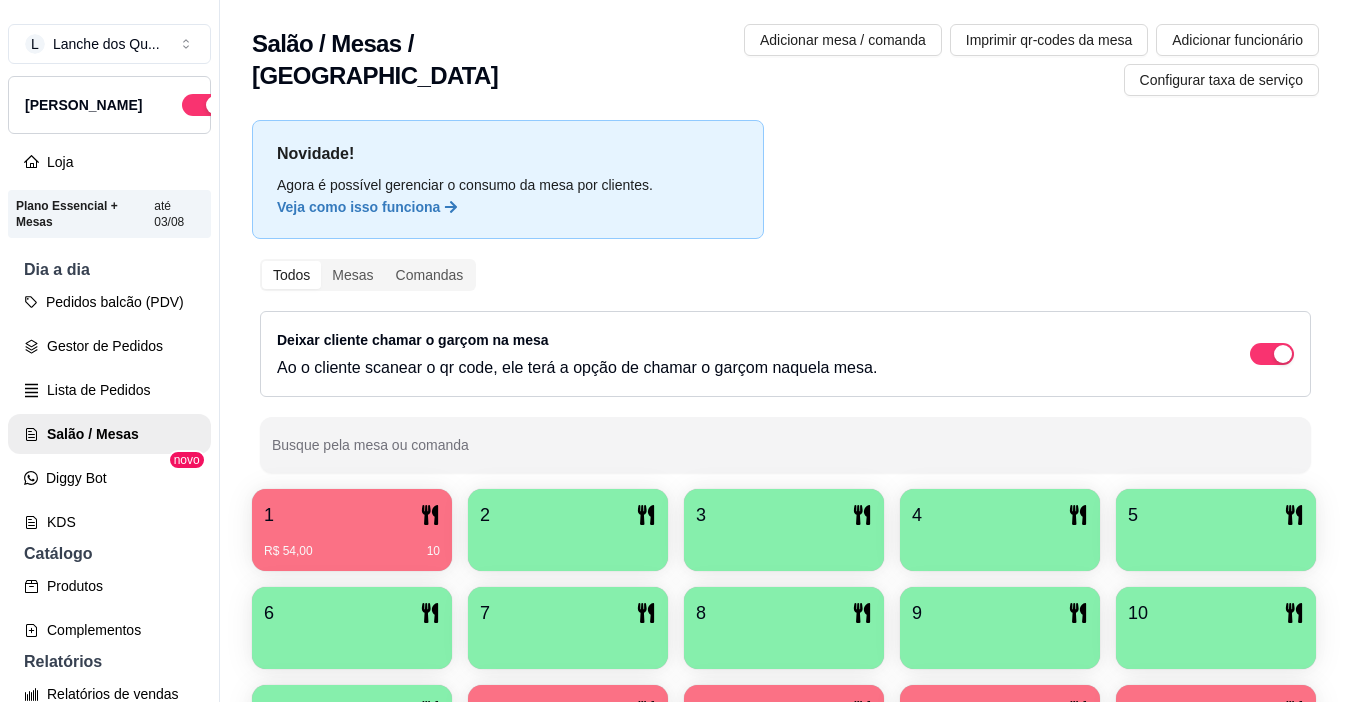 click at bounding box center [568, 544] 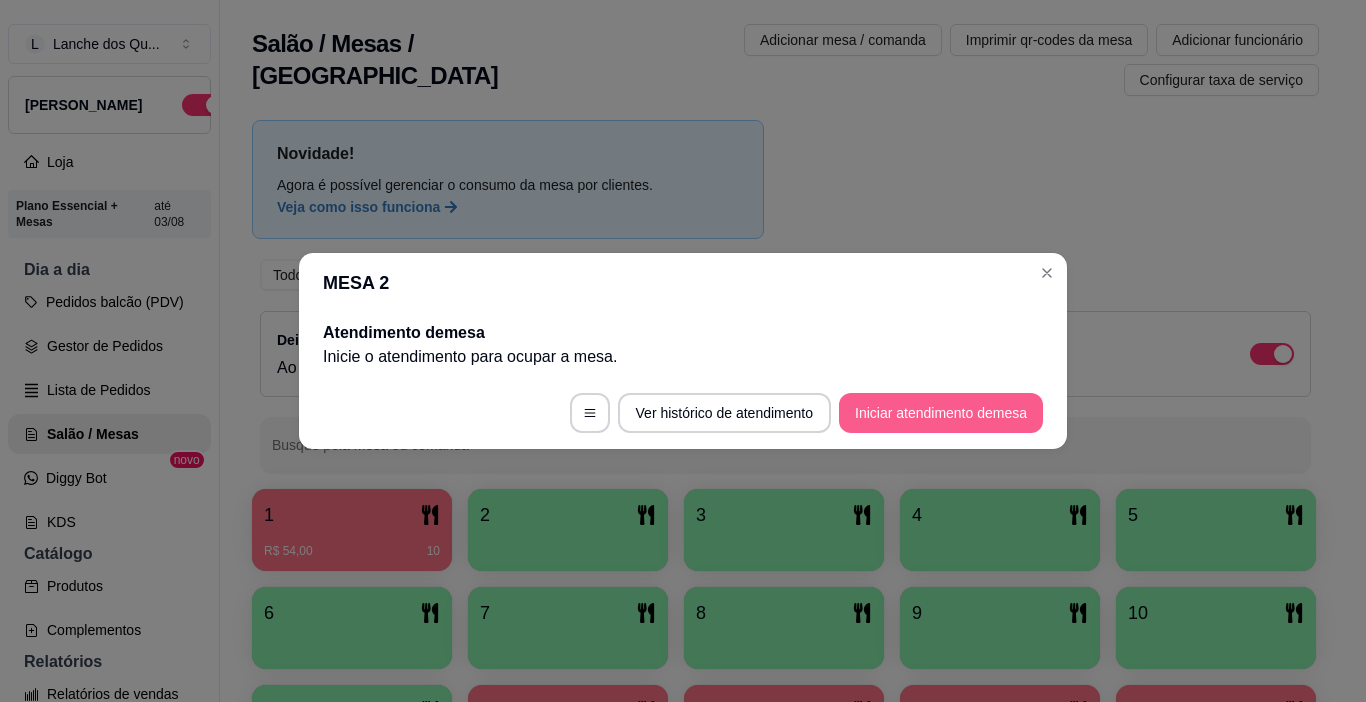 click on "Iniciar atendimento de  mesa" at bounding box center (941, 413) 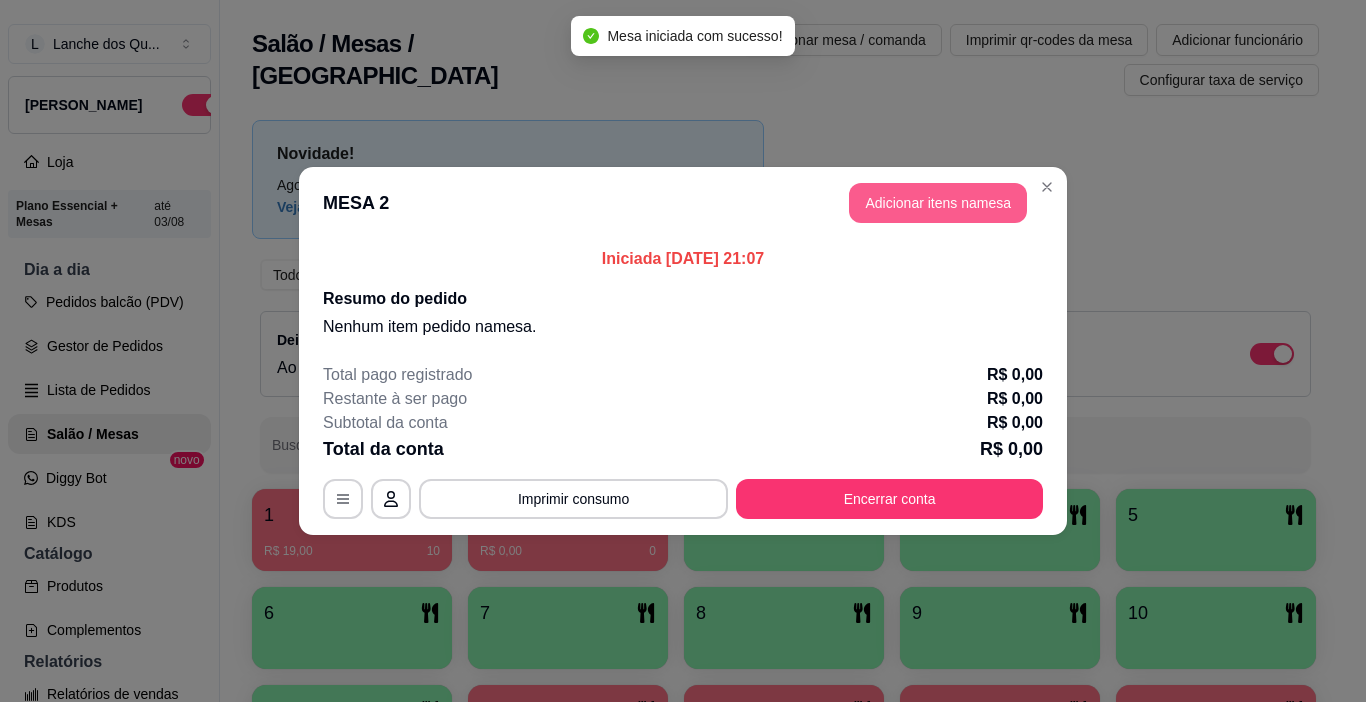 click on "Adicionar itens na  mesa" at bounding box center [938, 203] 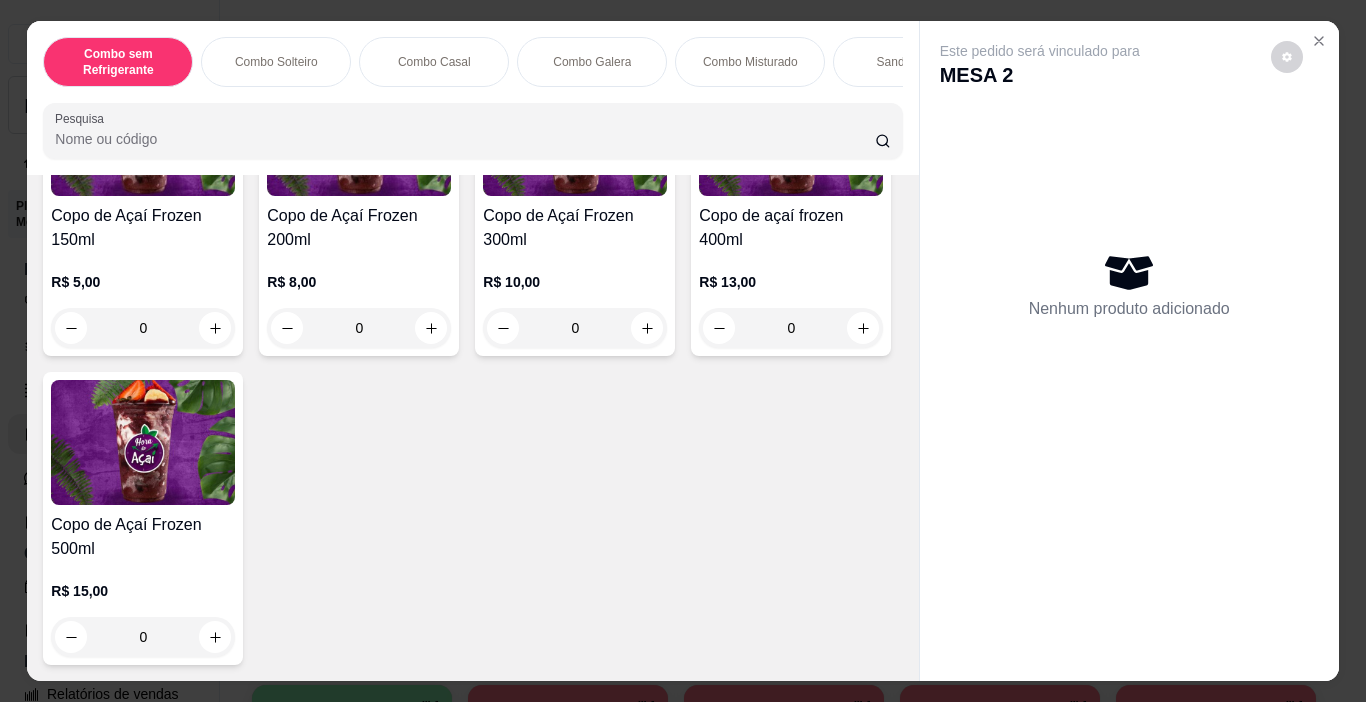 scroll, scrollTop: 5000, scrollLeft: 0, axis: vertical 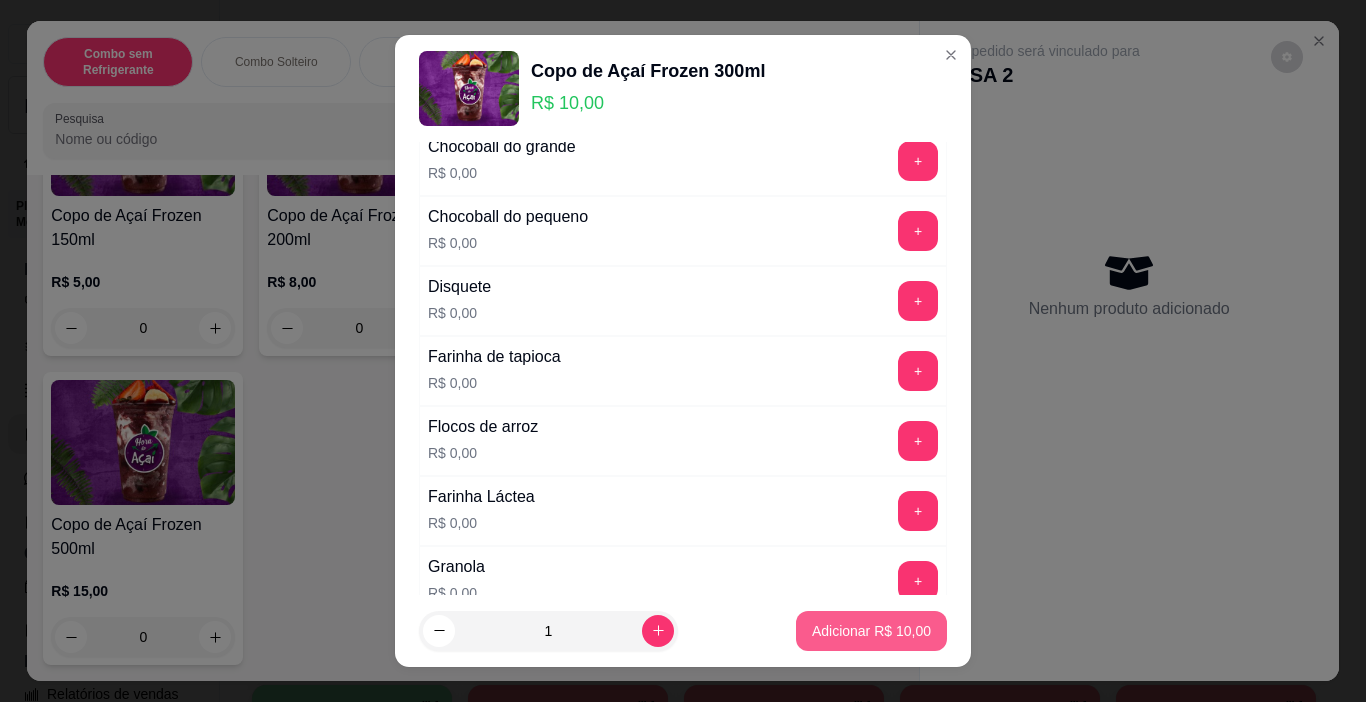 click on "Adicionar   R$ 10,00" at bounding box center [871, 631] 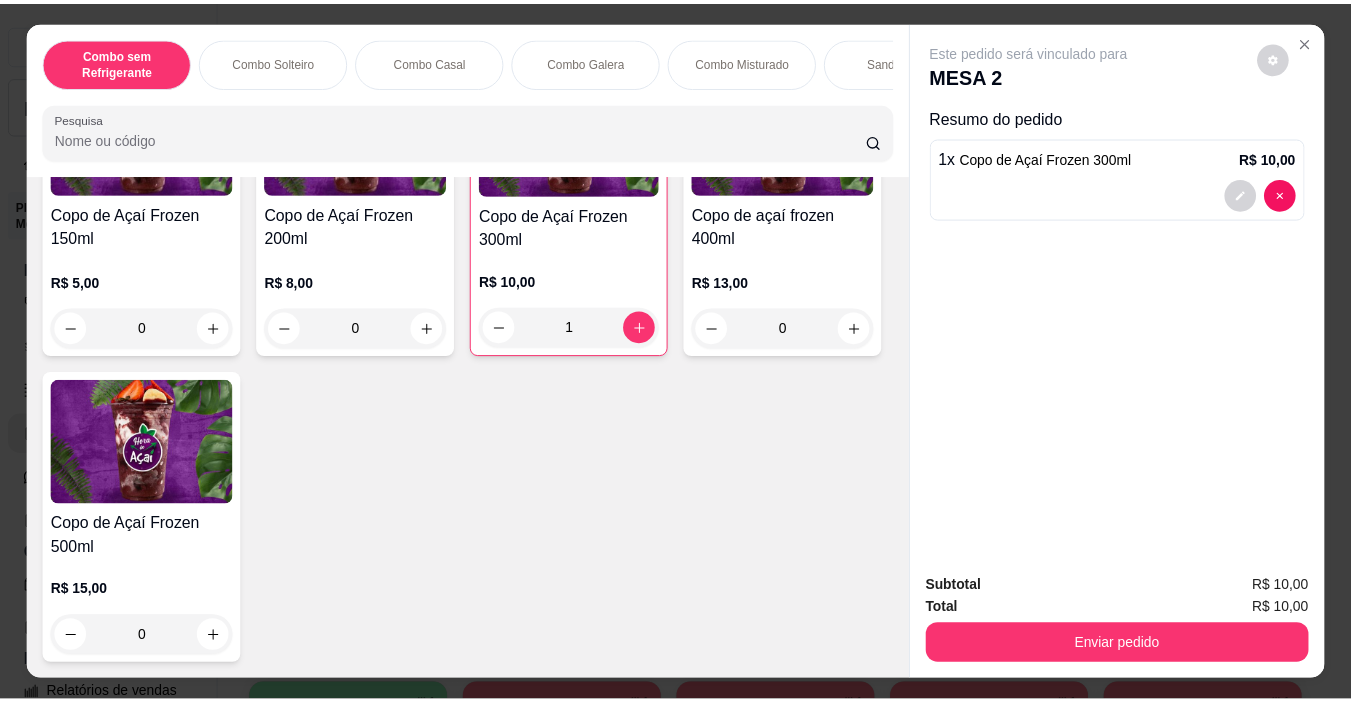 scroll, scrollTop: 5211, scrollLeft: 0, axis: vertical 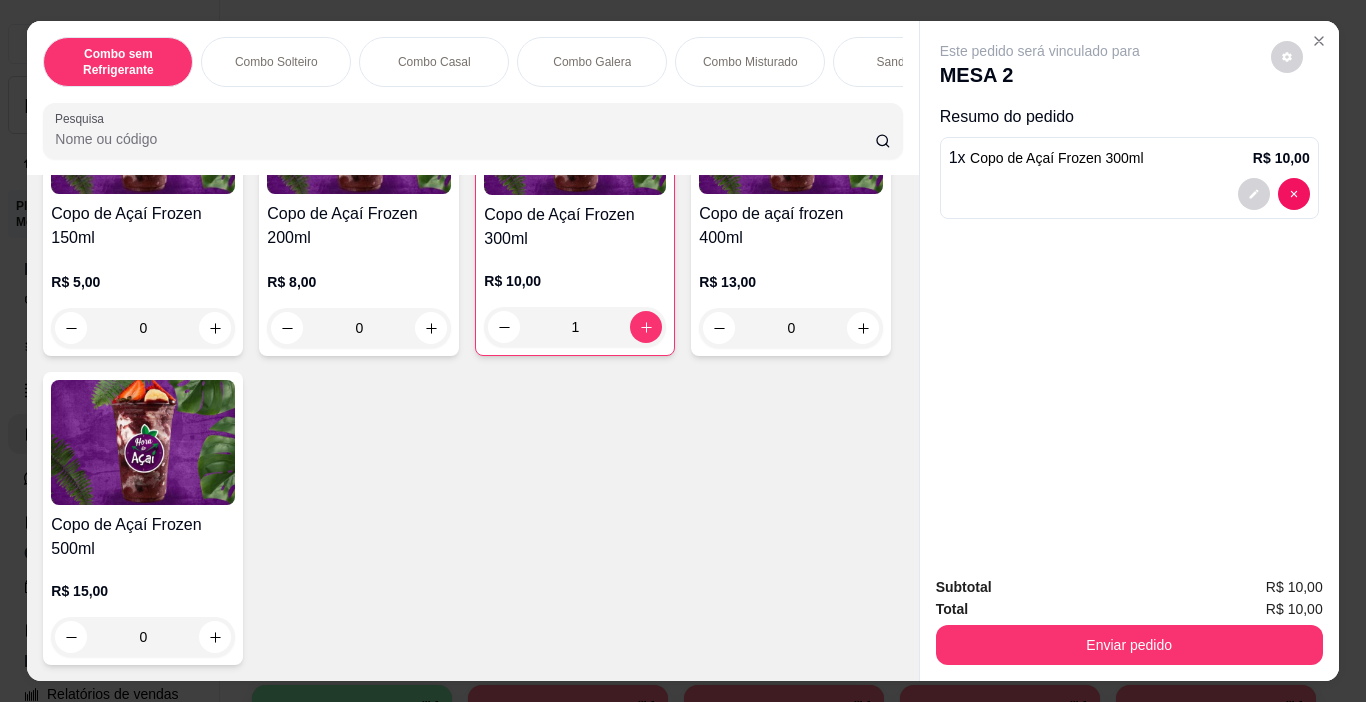 click on "Copo de Açaí Frozen 500ml" at bounding box center [143, 537] 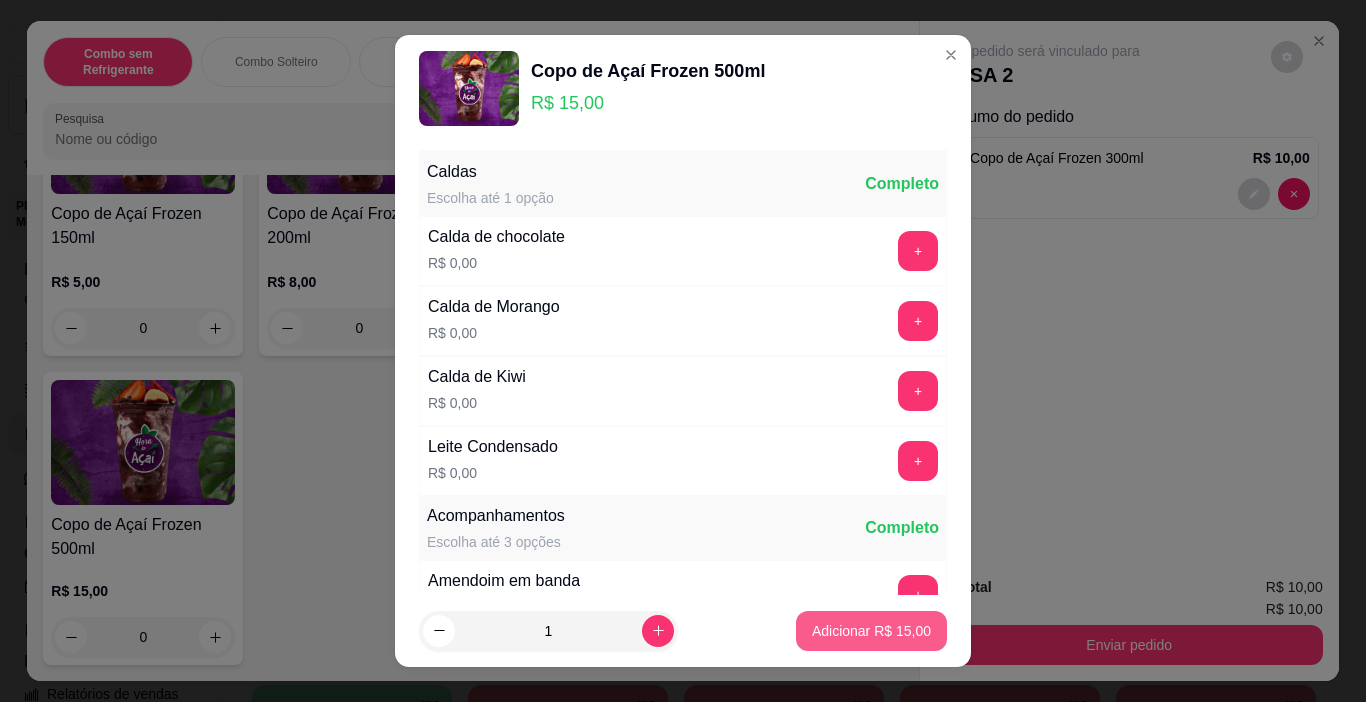 click on "Adicionar   R$ 15,00" at bounding box center [871, 631] 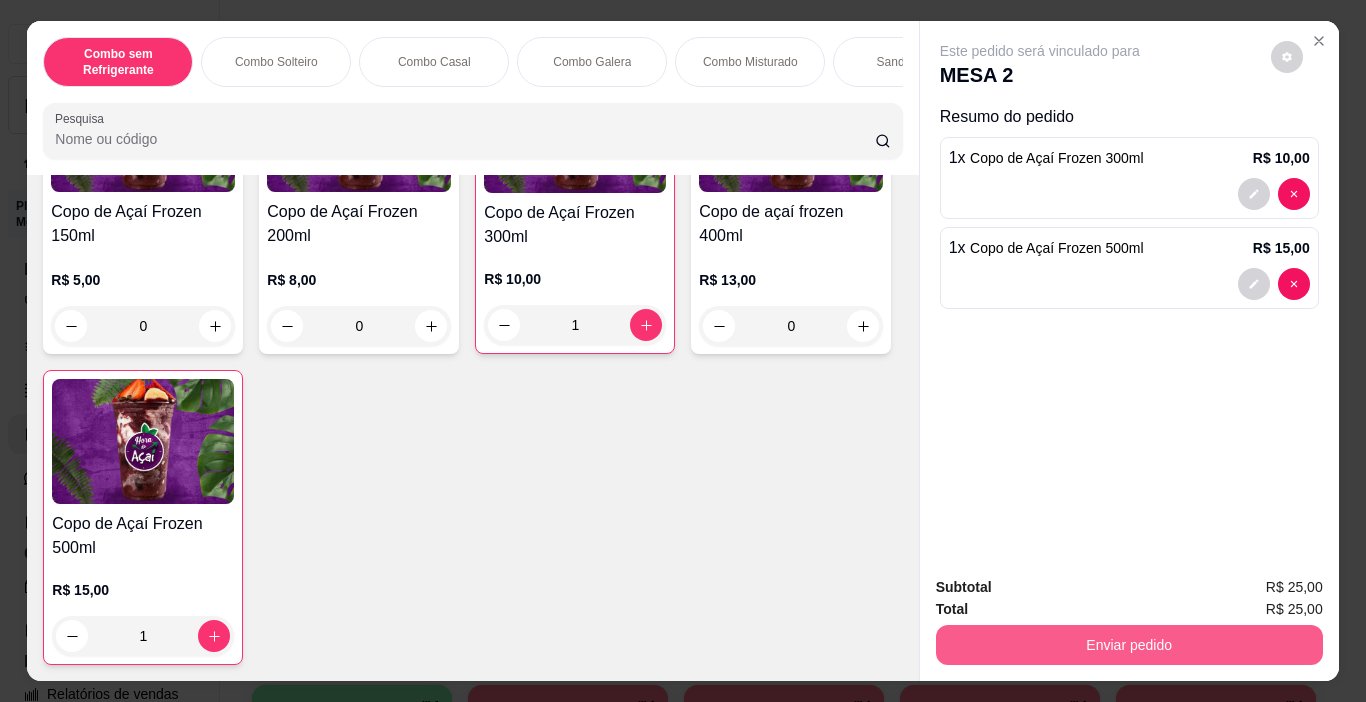 click on "Enviar pedido" at bounding box center [1129, 645] 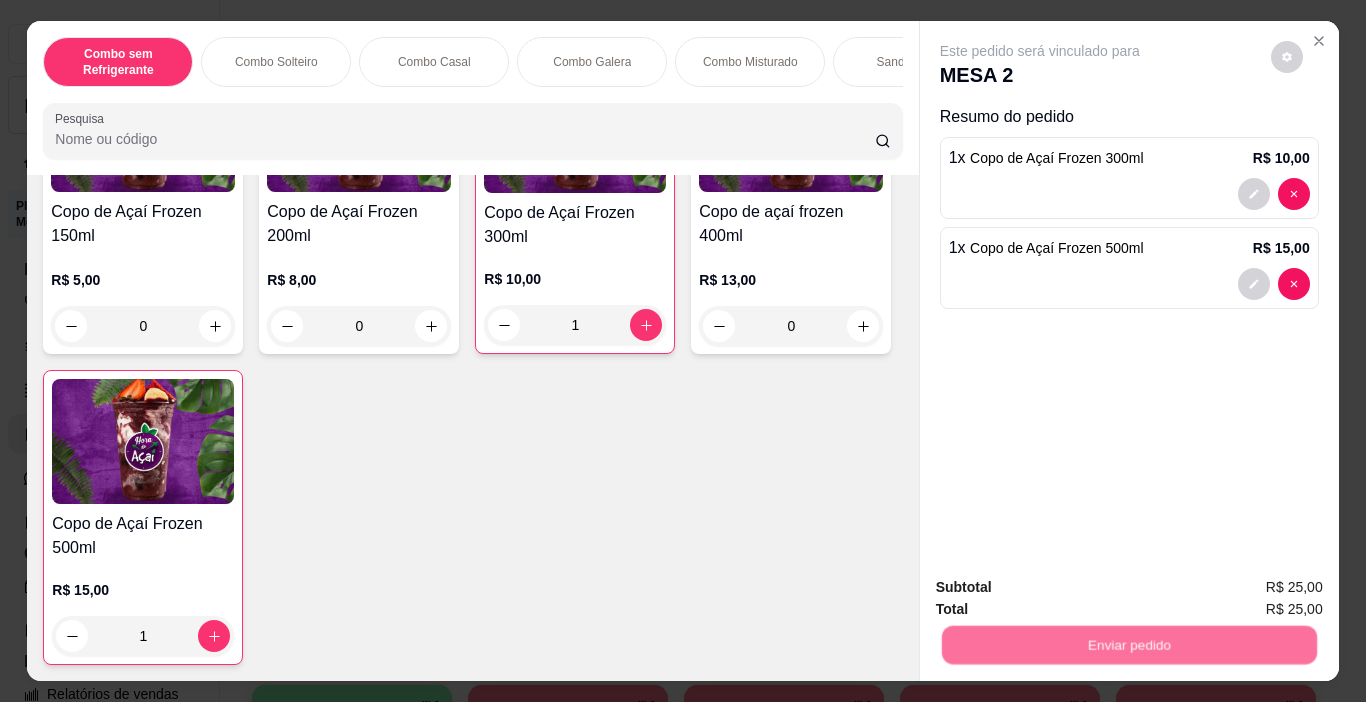 click on "Não registrar e enviar pedido" at bounding box center (1063, 588) 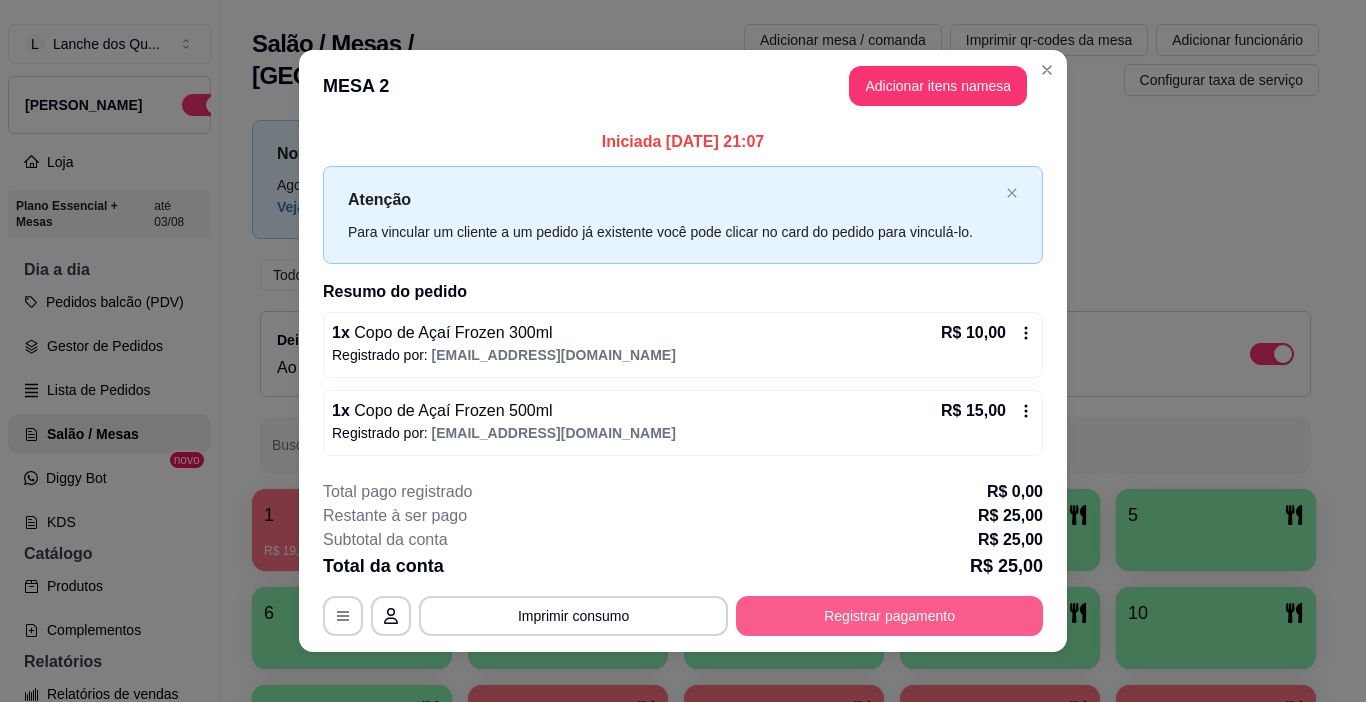 click on "Registrar pagamento" at bounding box center (889, 616) 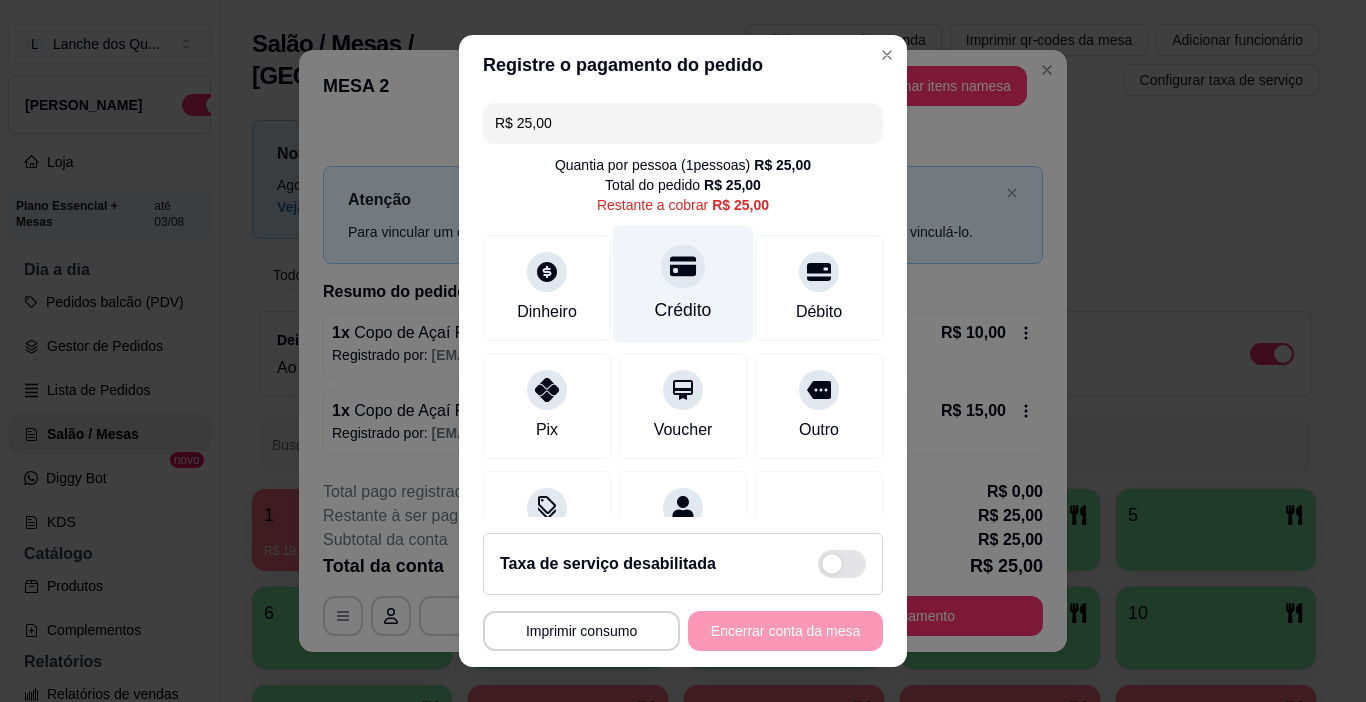 click 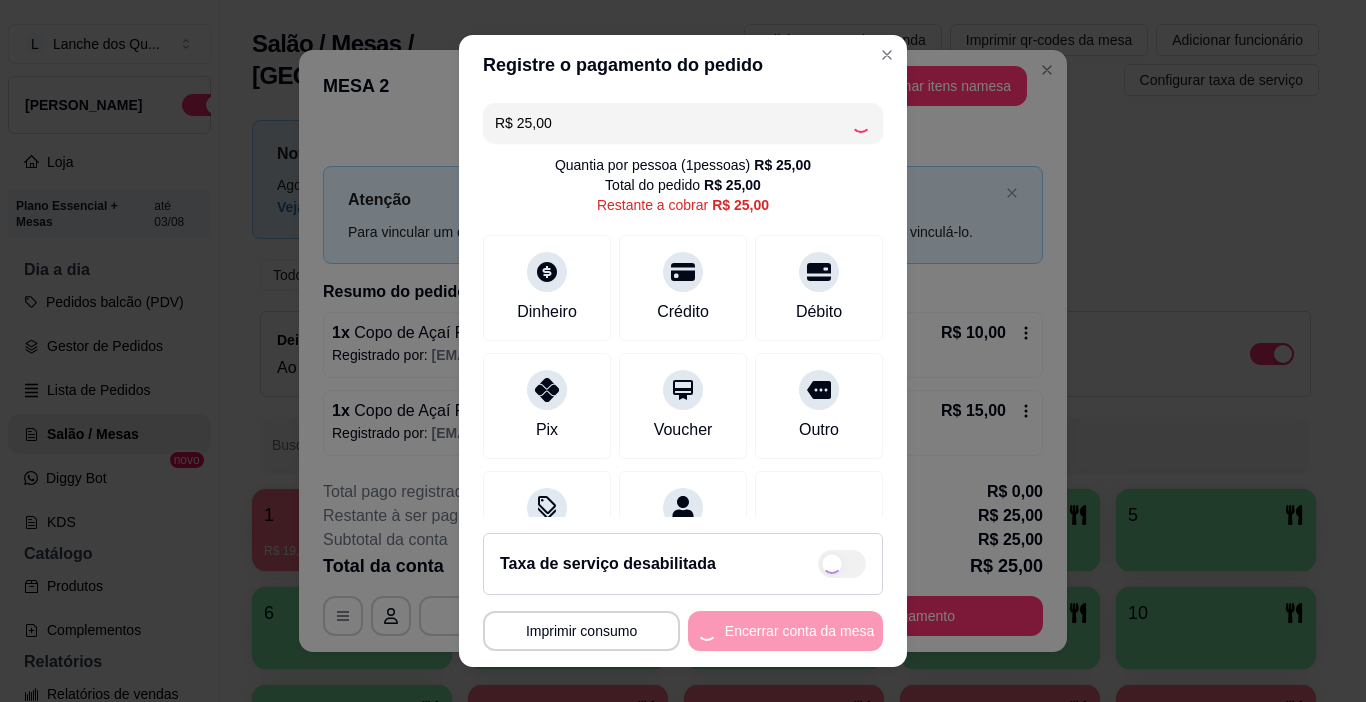 type on "R$ 0,00" 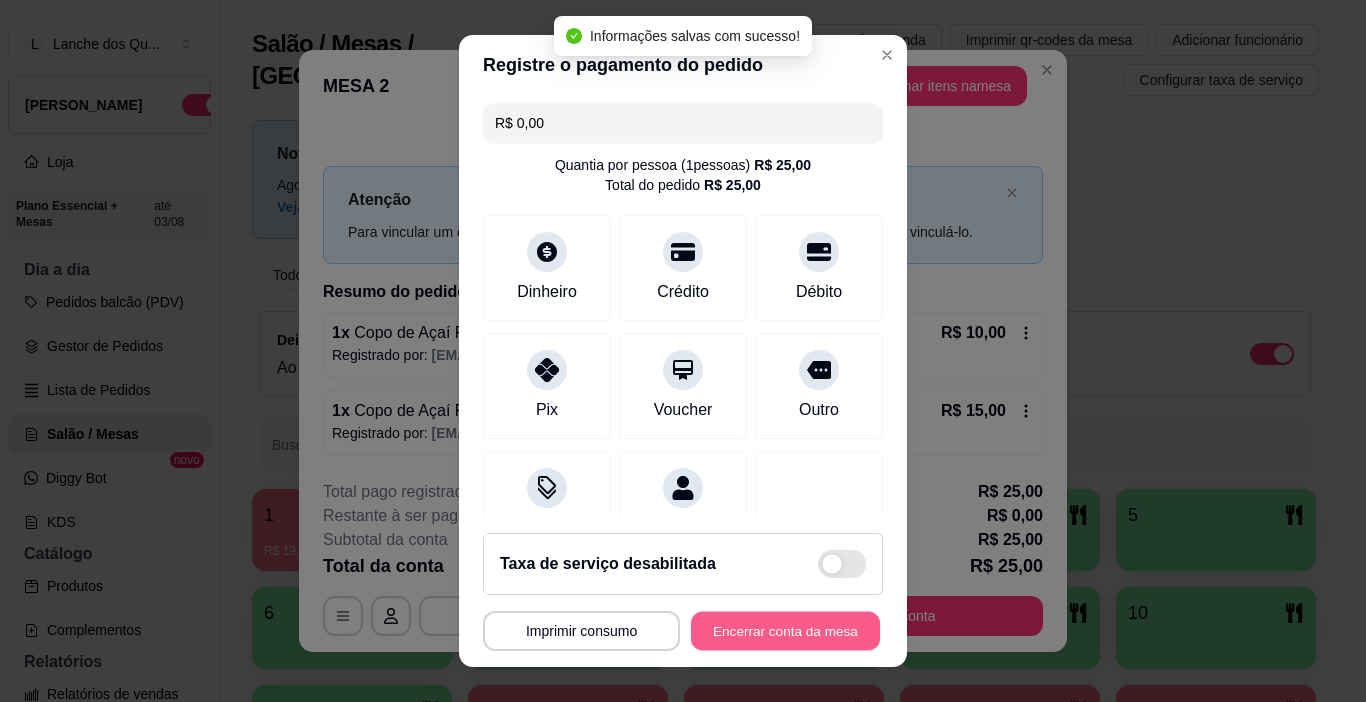 click on "Encerrar conta da mesa" at bounding box center [785, 631] 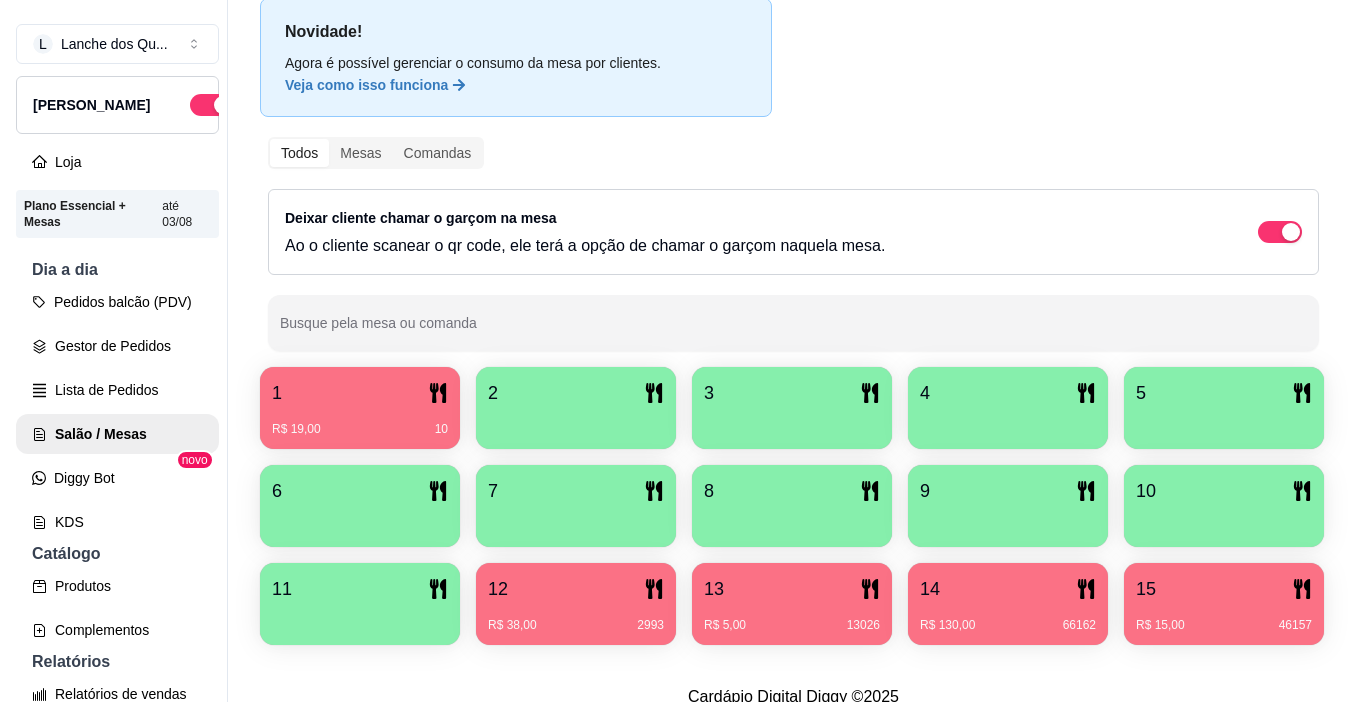 scroll, scrollTop: 258, scrollLeft: 0, axis: vertical 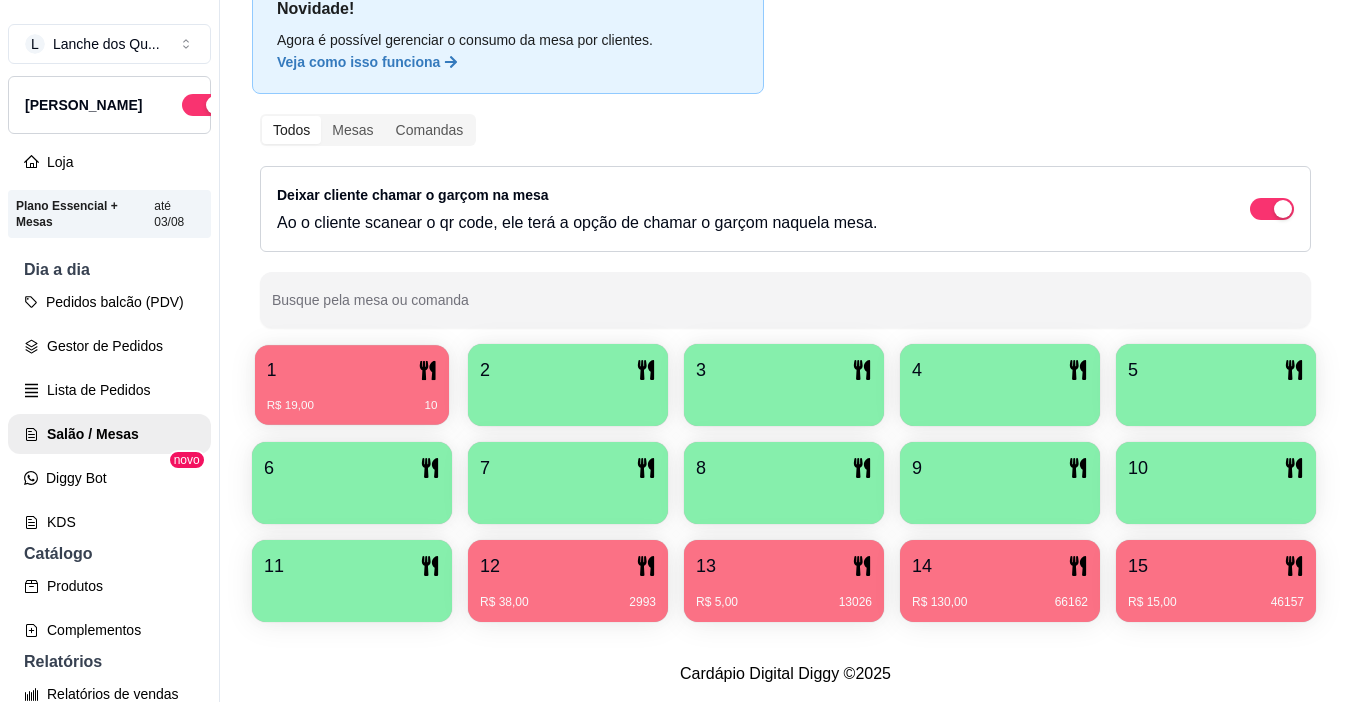 click on "1 R$ 19,00 10" at bounding box center [352, 385] 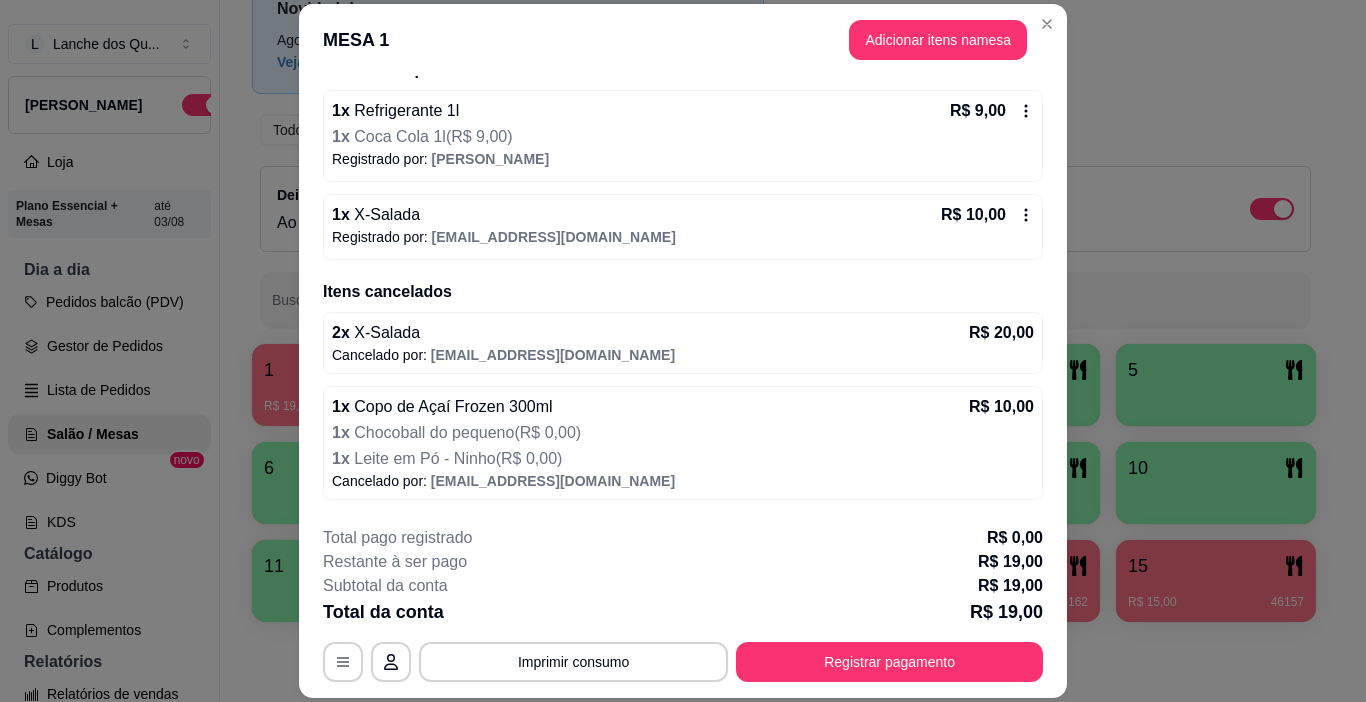 scroll, scrollTop: 0, scrollLeft: 0, axis: both 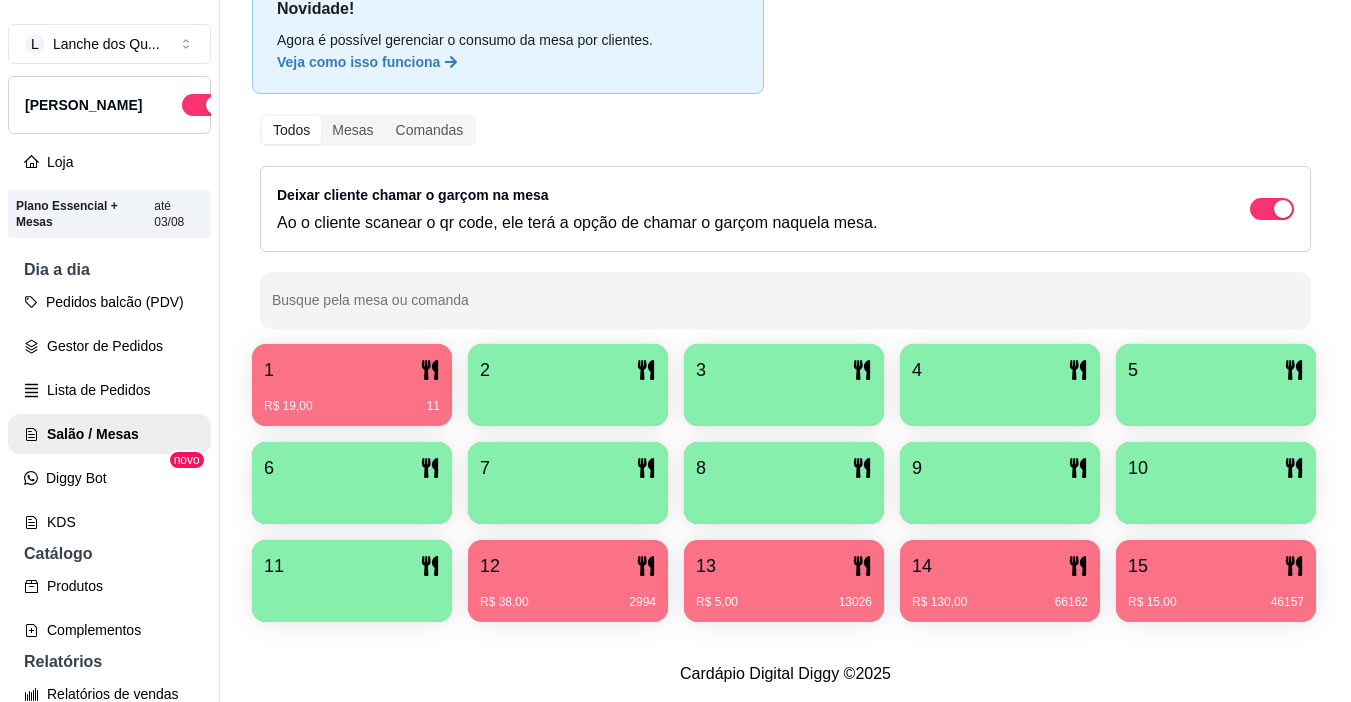 click on "Cardápio Digital Diggy © 2025" at bounding box center [785, 674] 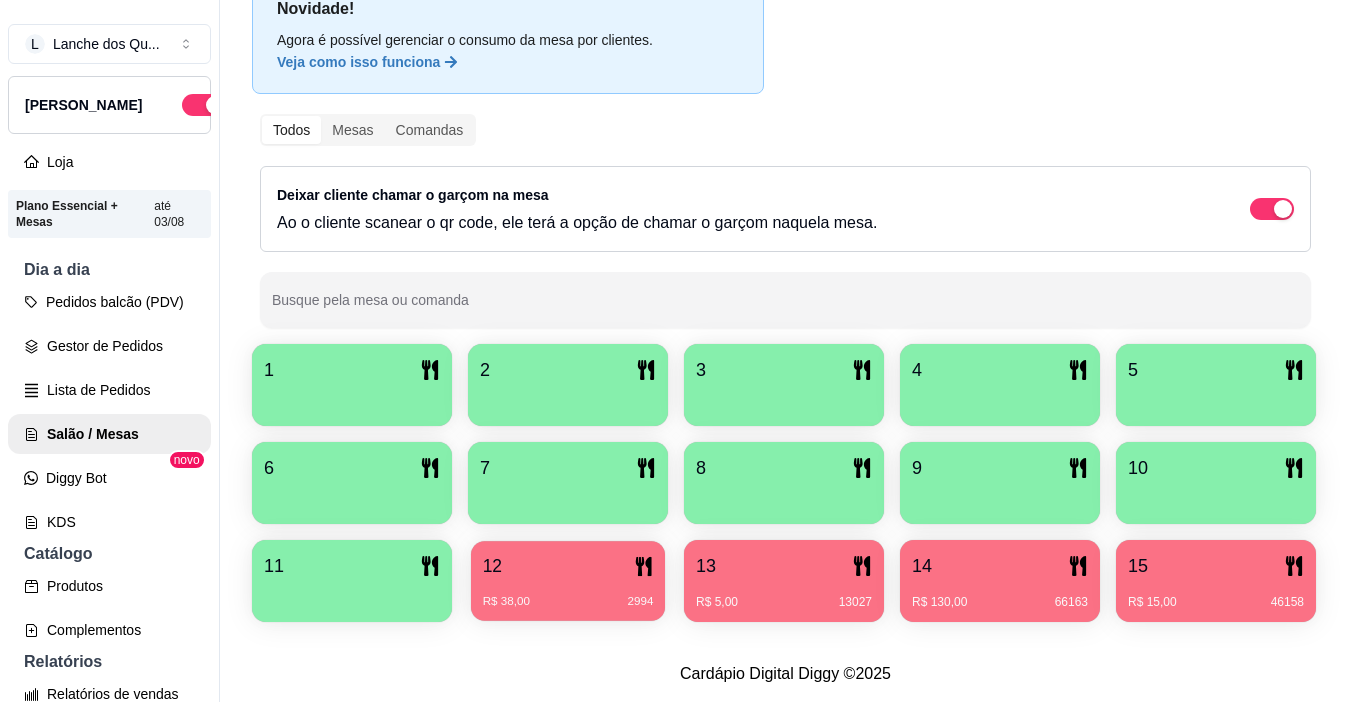 click on "R$ 38,00 2994" at bounding box center (568, 602) 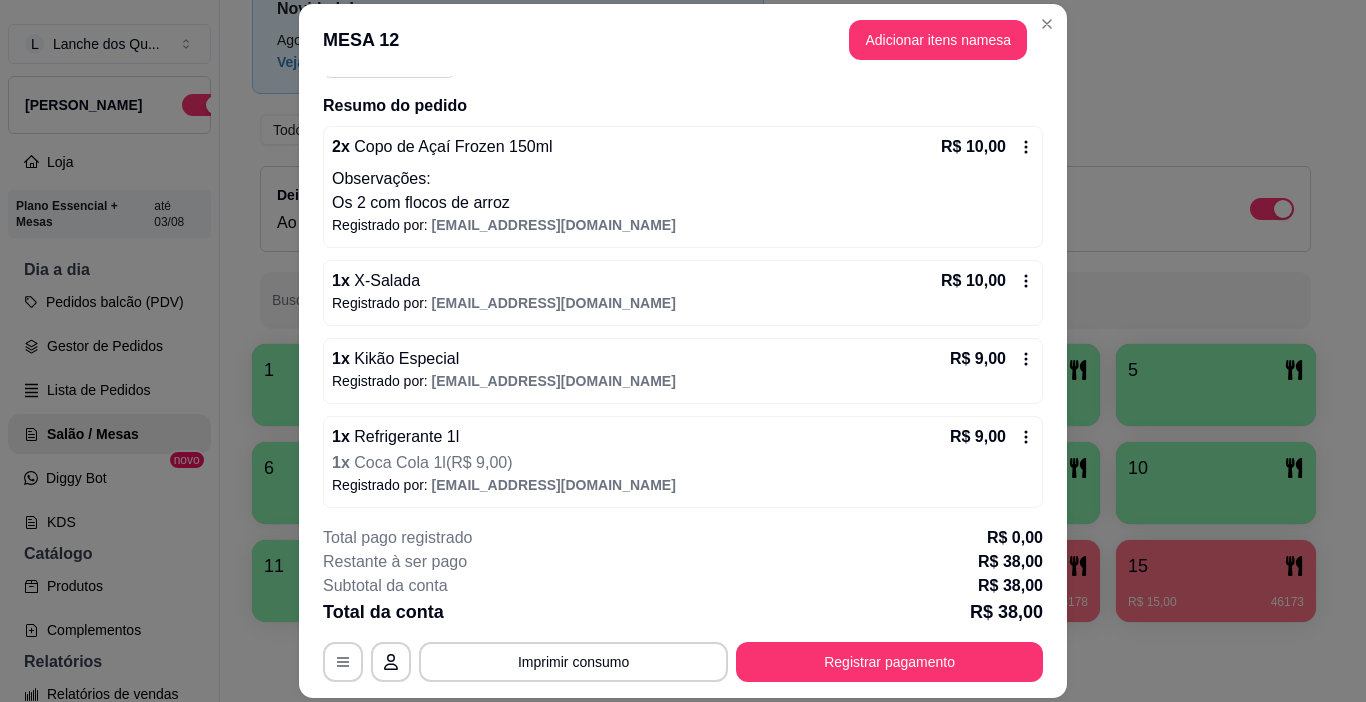 scroll, scrollTop: 226, scrollLeft: 0, axis: vertical 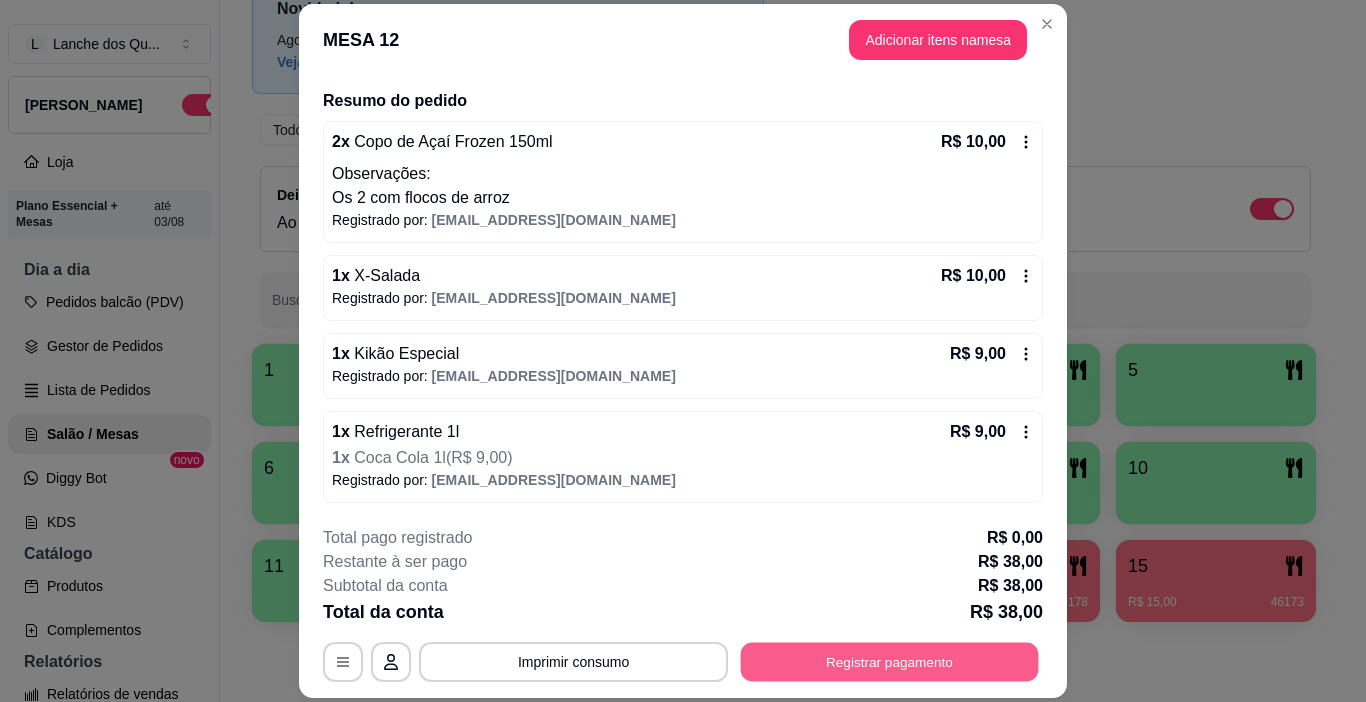 click on "Registrar pagamento" at bounding box center [890, 662] 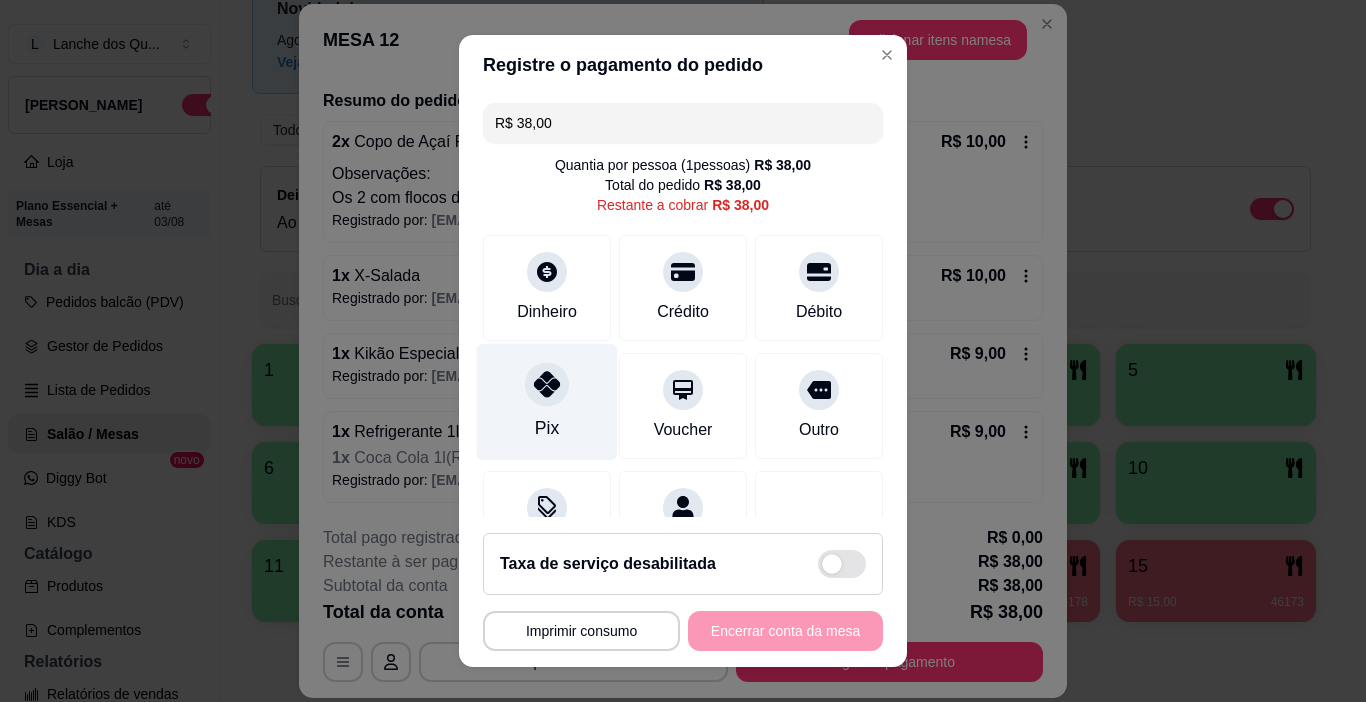 click at bounding box center (547, 385) 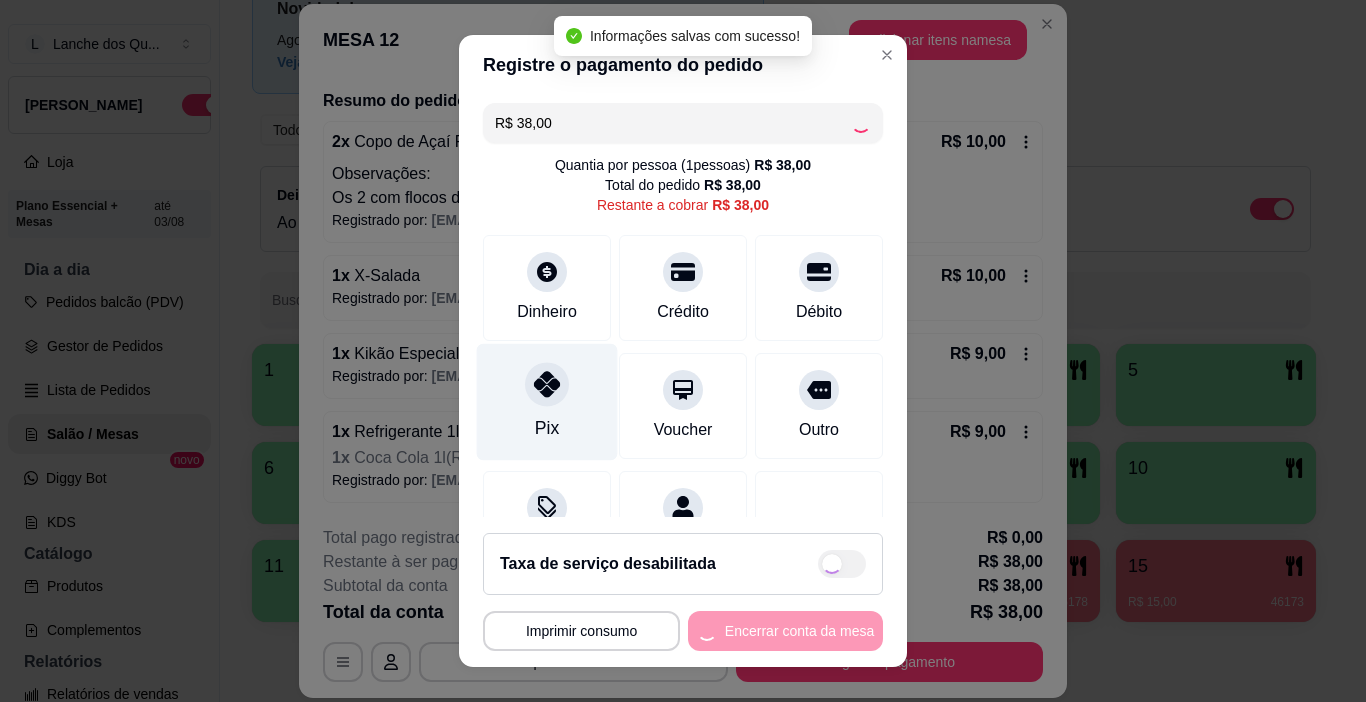 type on "R$ 0,00" 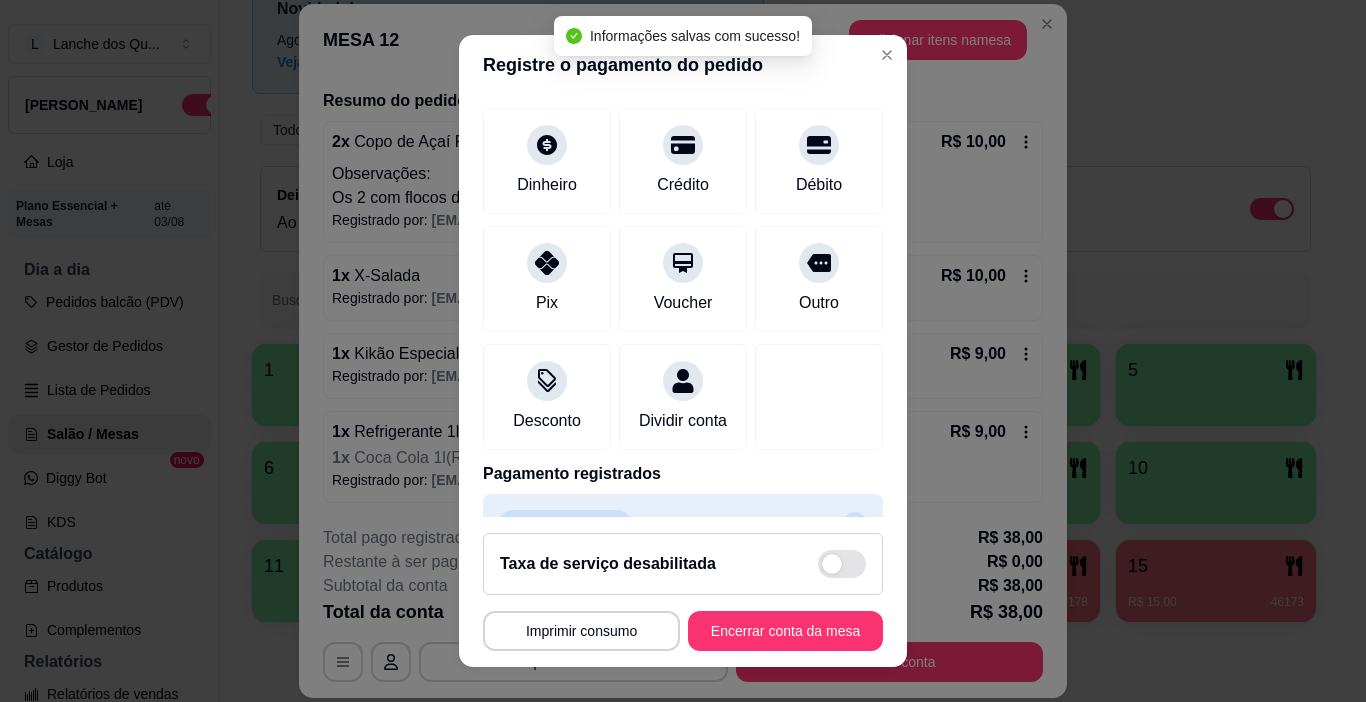 scroll, scrollTop: 176, scrollLeft: 0, axis: vertical 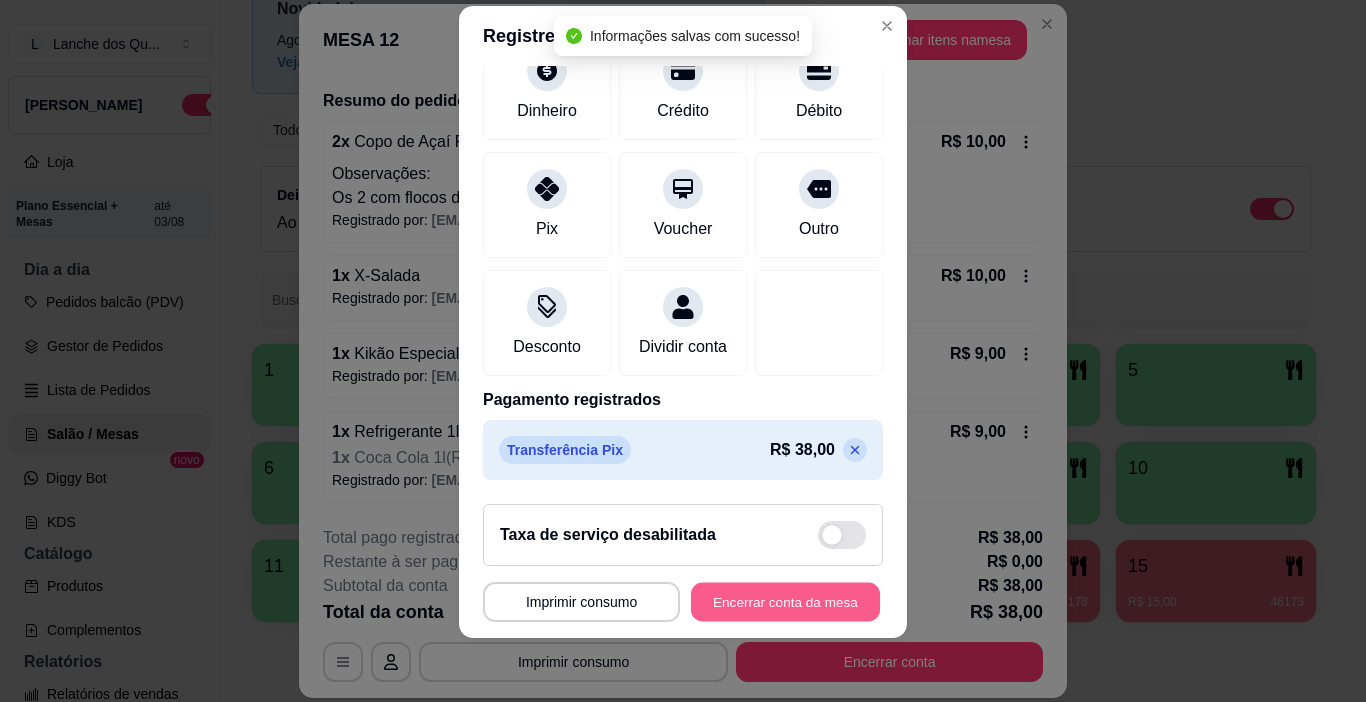 click on "Encerrar conta da mesa" at bounding box center [785, 602] 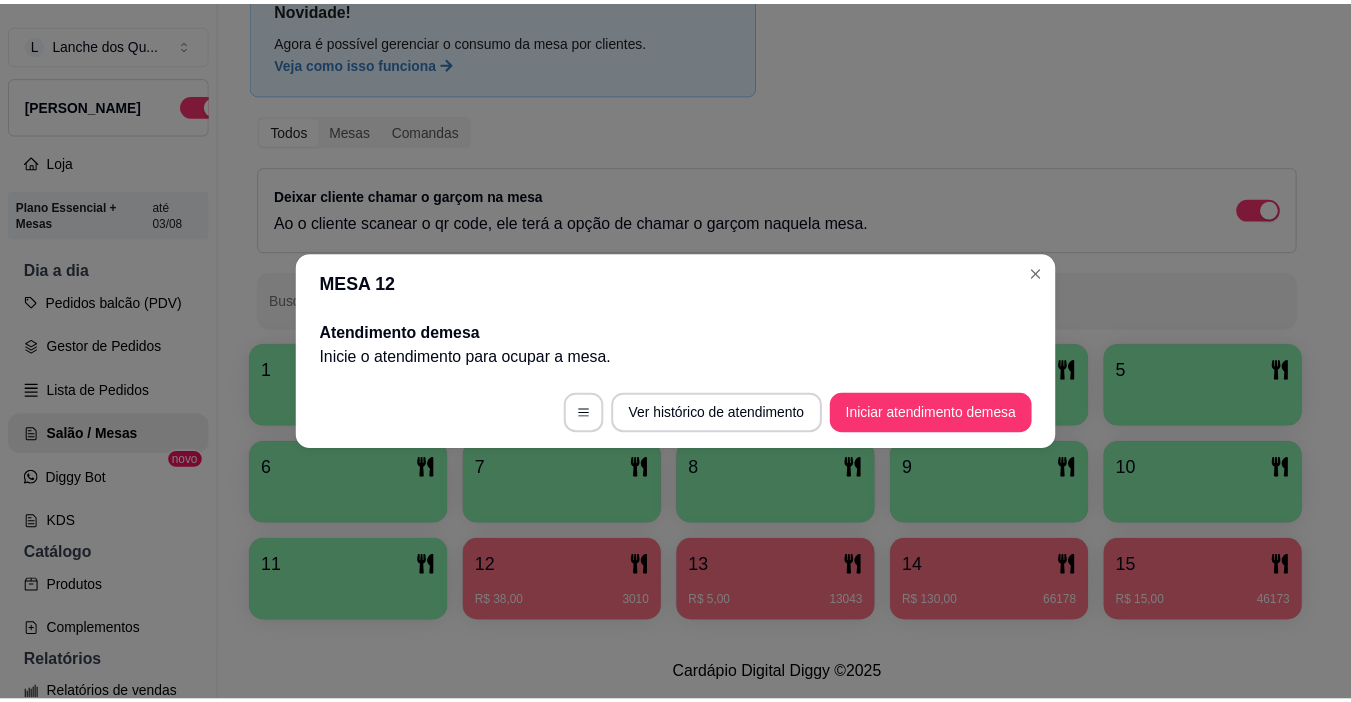 scroll, scrollTop: 0, scrollLeft: 0, axis: both 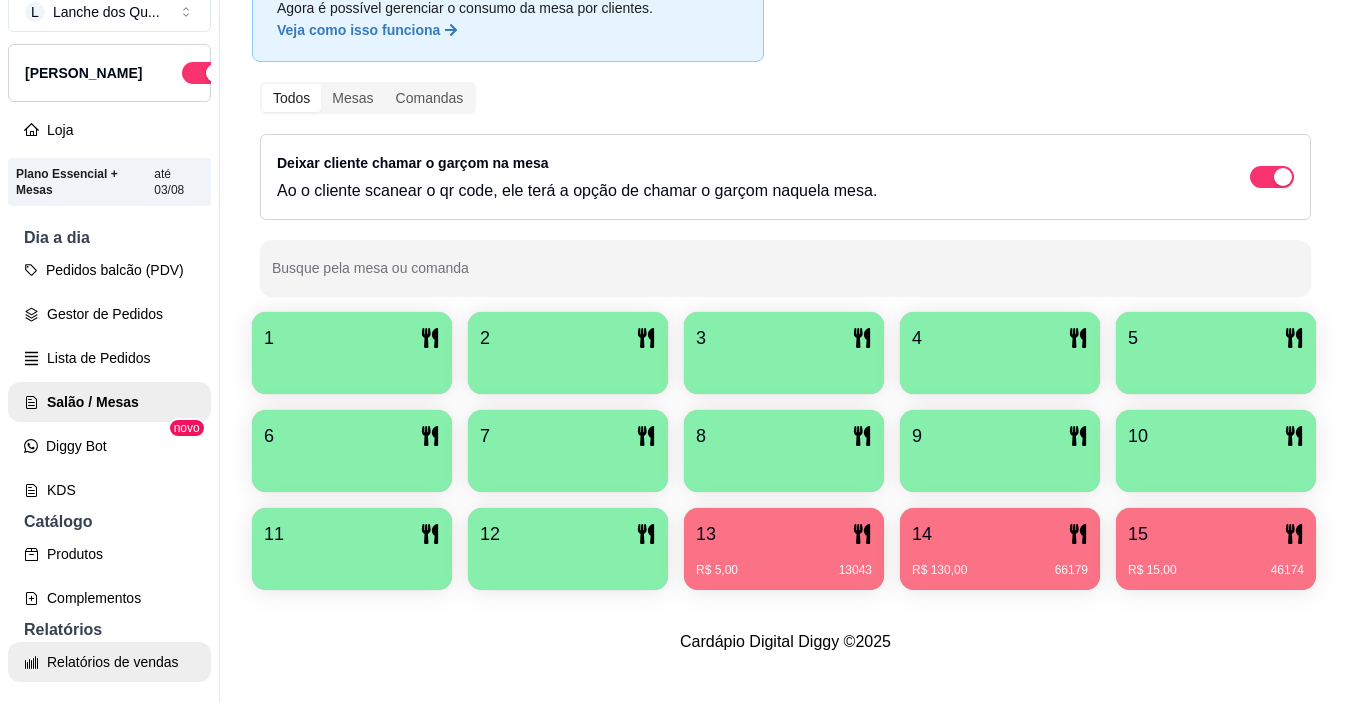 click on "Relatórios de vendas" at bounding box center (109, 662) 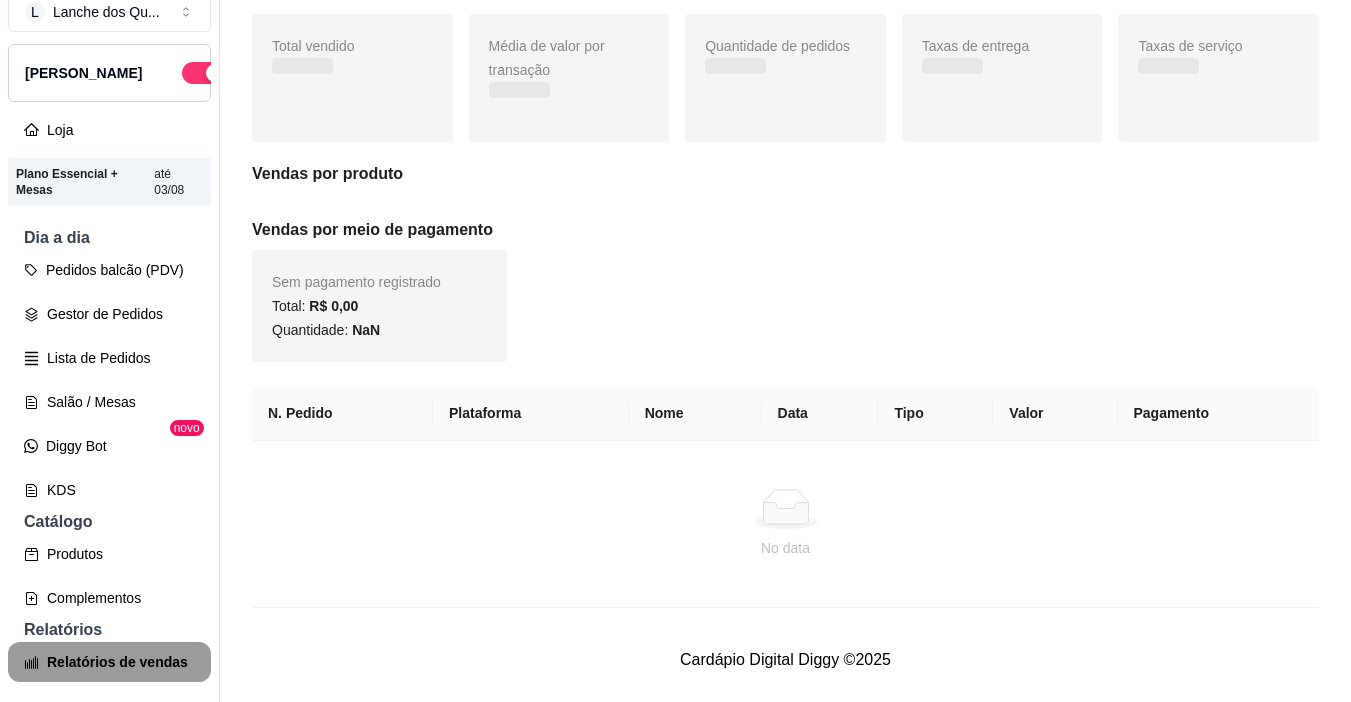 scroll, scrollTop: 0, scrollLeft: 0, axis: both 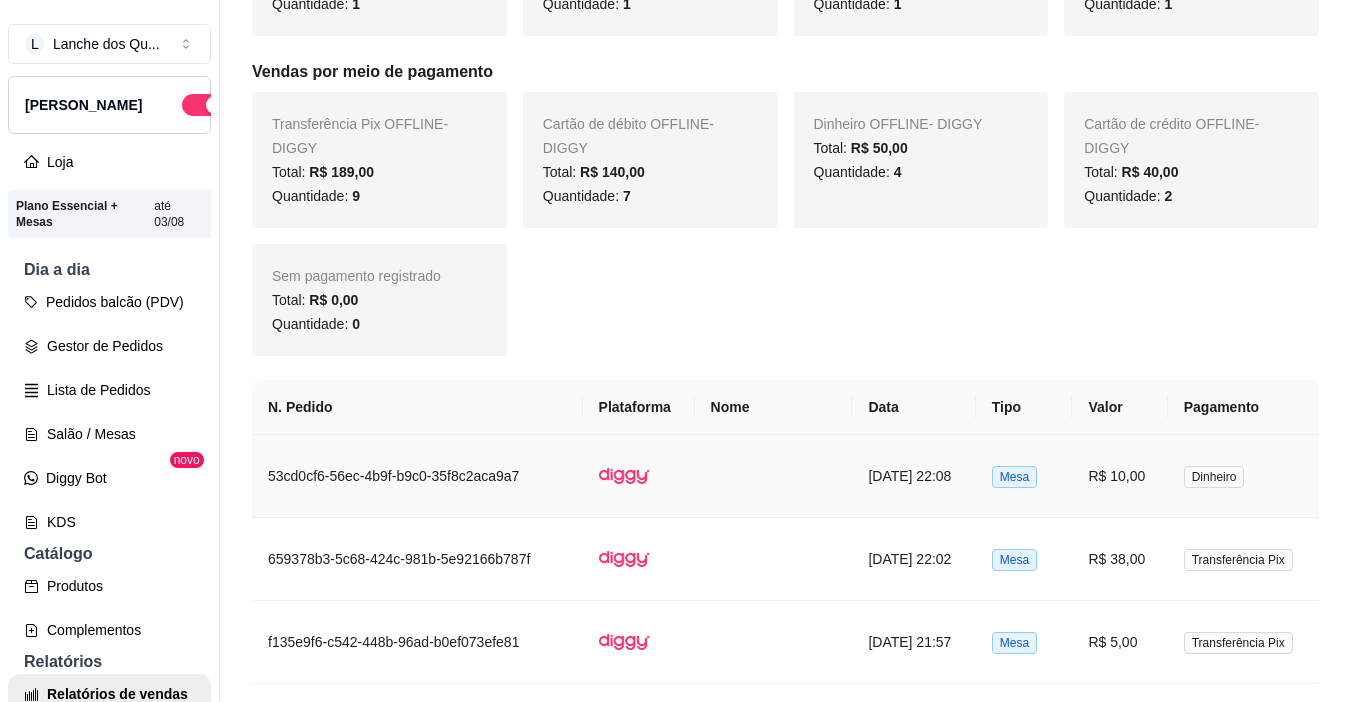 click on "Dinheiro" at bounding box center (1243, 476) 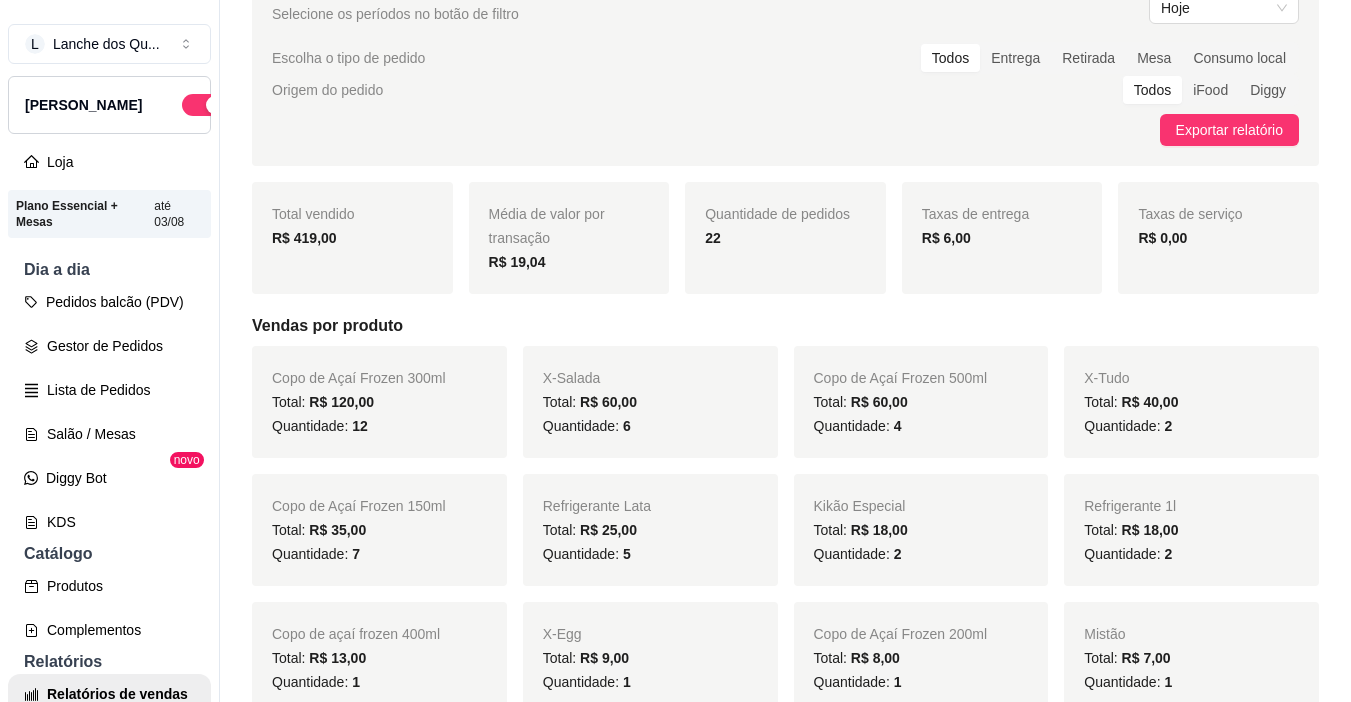 scroll, scrollTop: 0, scrollLeft: 0, axis: both 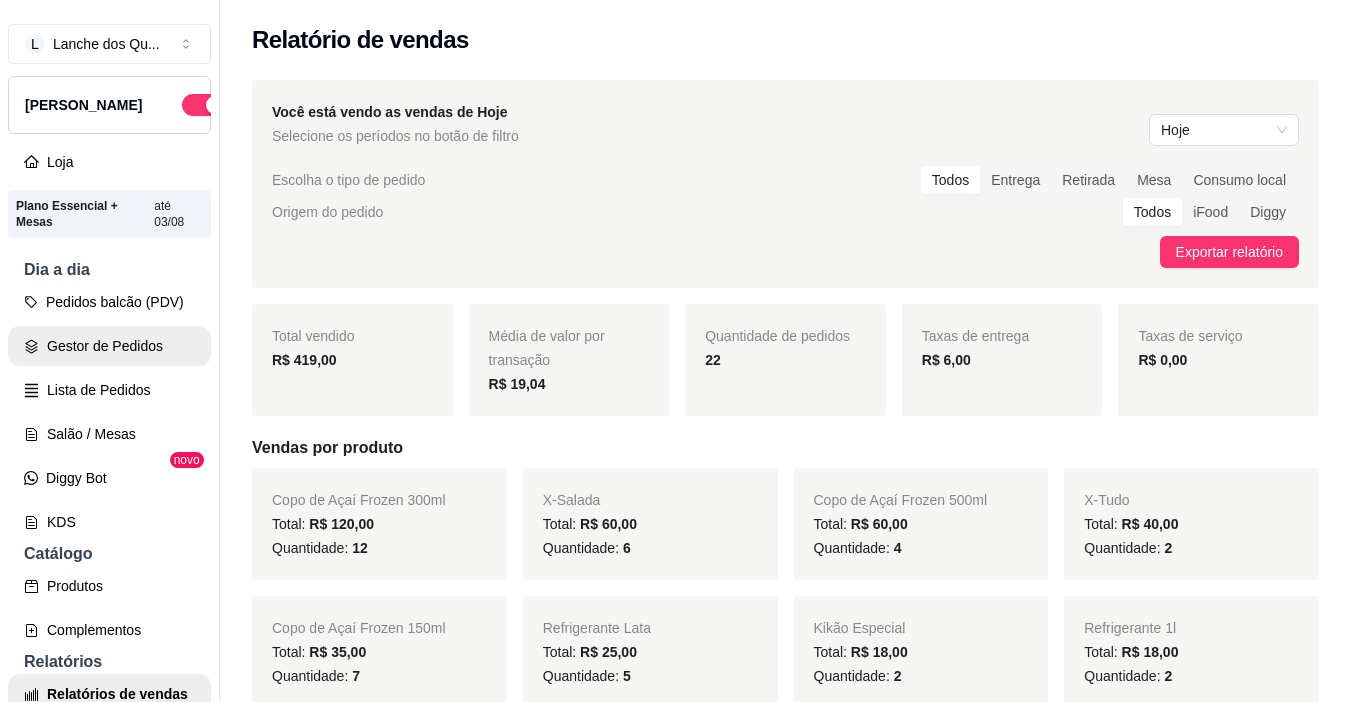 click on "Gestor de Pedidos" at bounding box center (109, 346) 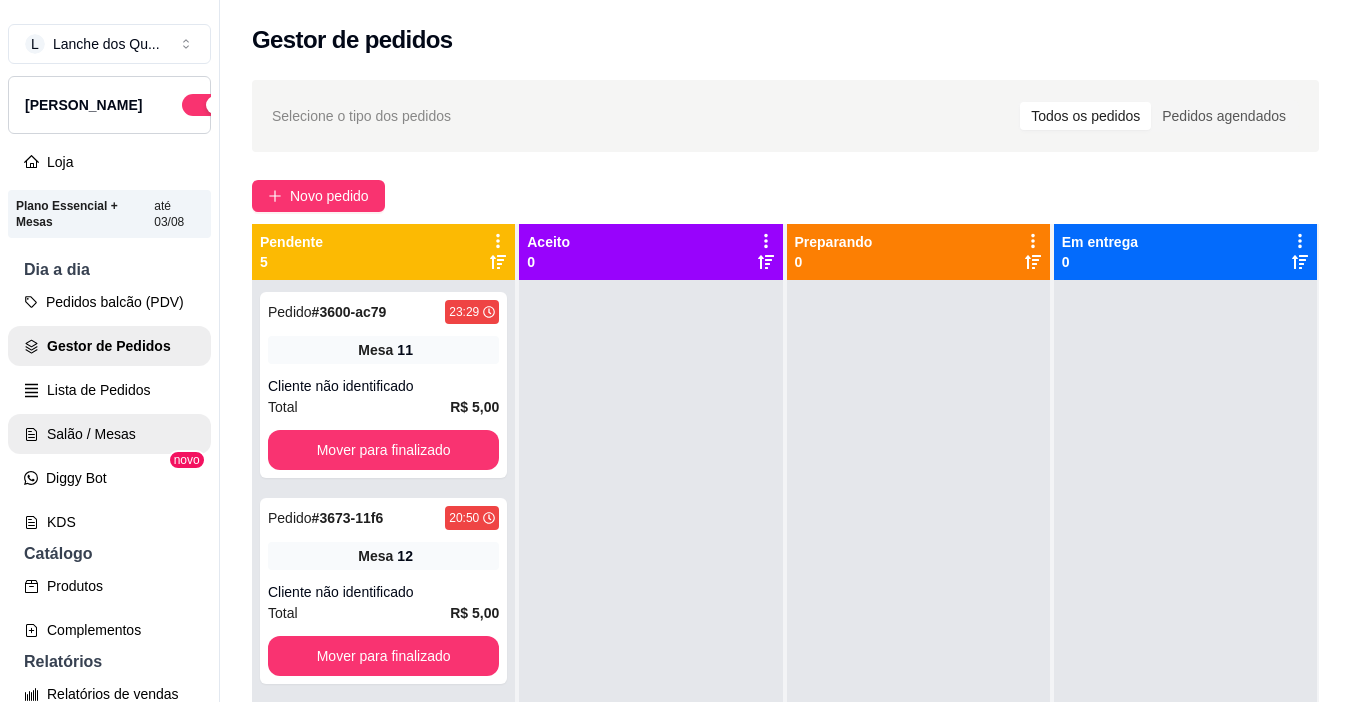 click on "Salão / Mesas" at bounding box center (109, 434) 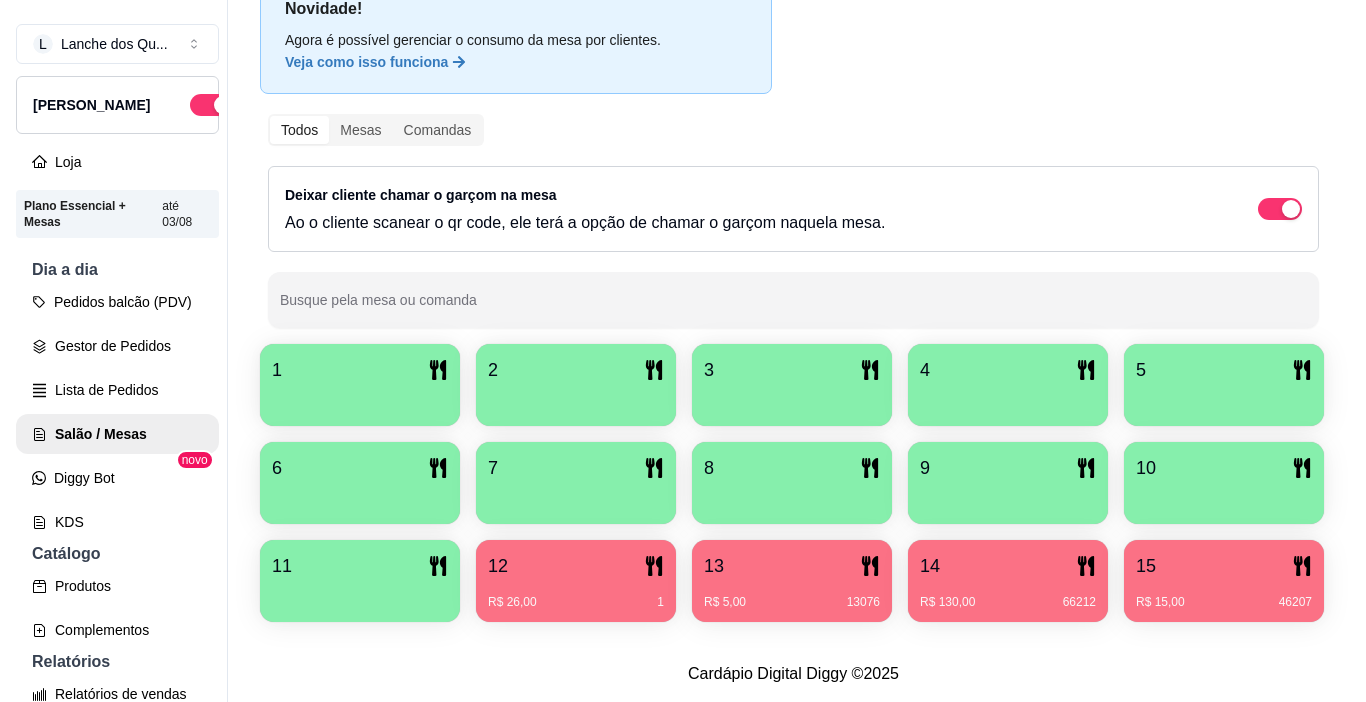 scroll, scrollTop: 258, scrollLeft: 0, axis: vertical 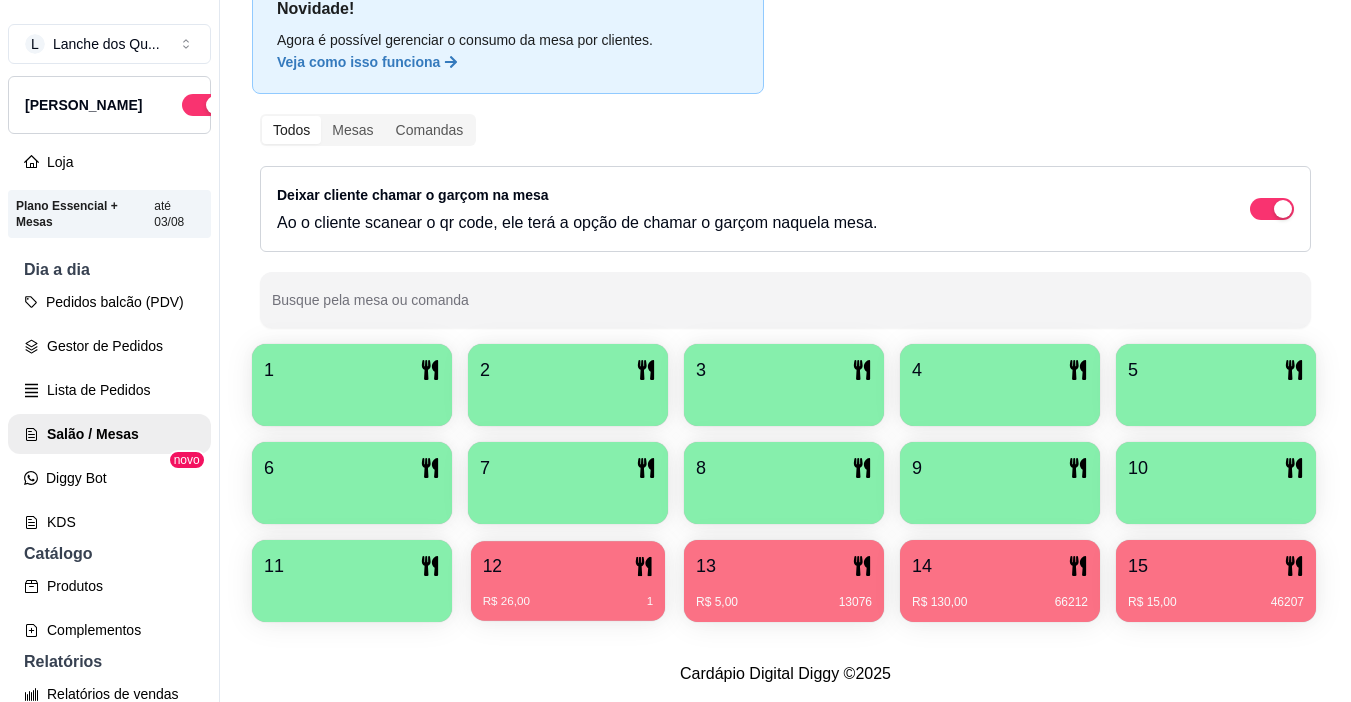 click on "12" at bounding box center (568, 566) 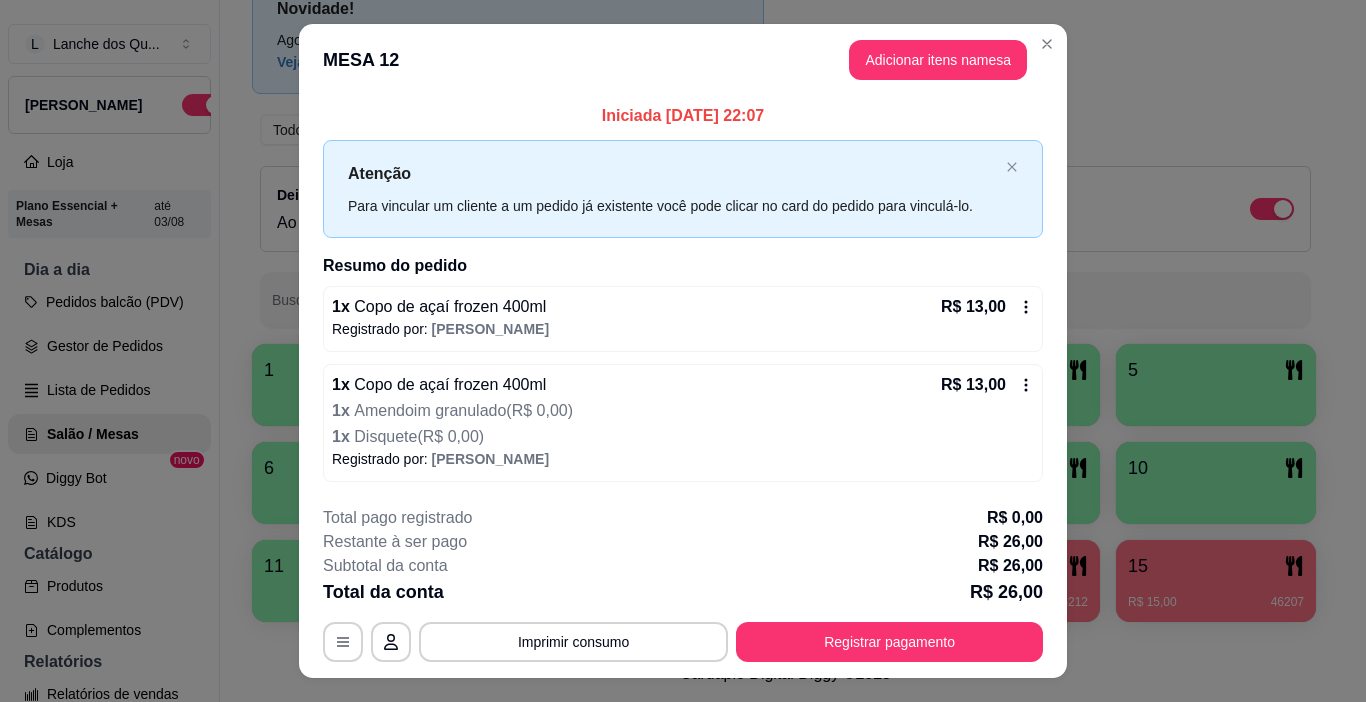 click on "1 x   Copo de açaí frozen 400ml R$ 13,00" at bounding box center (683, 307) 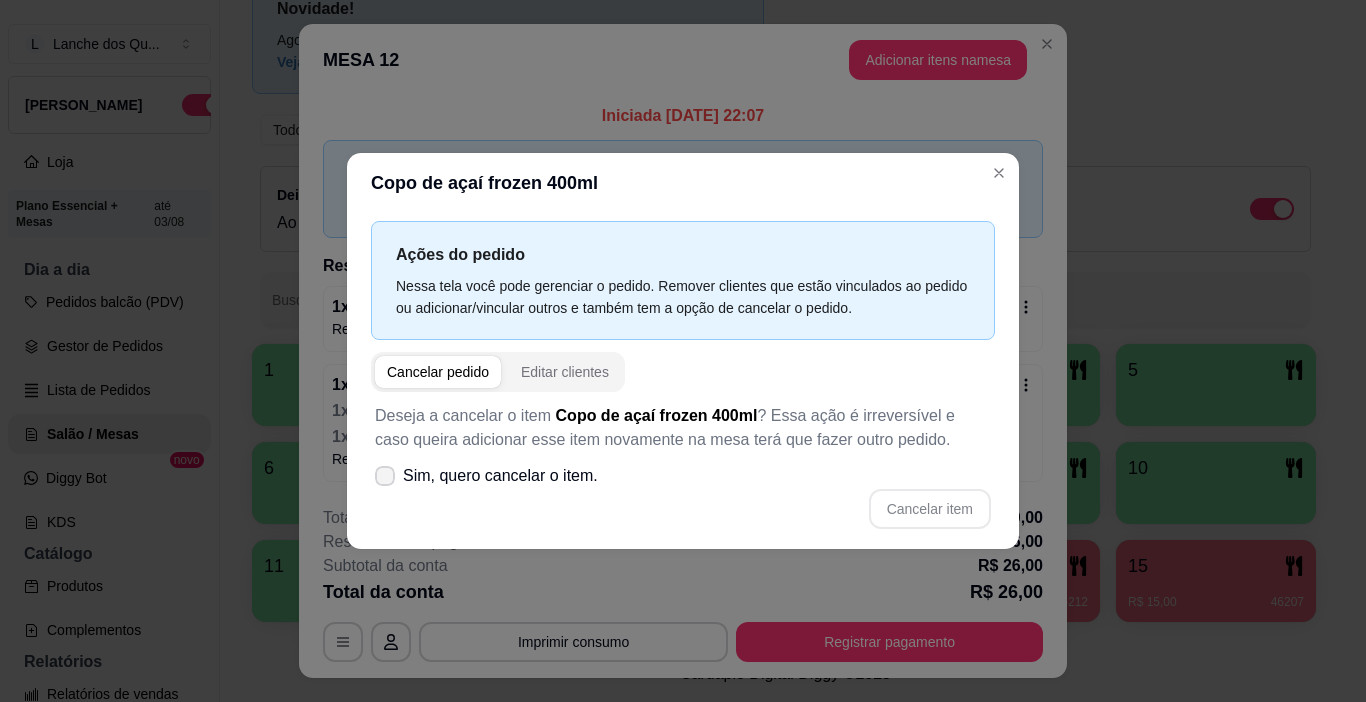 click 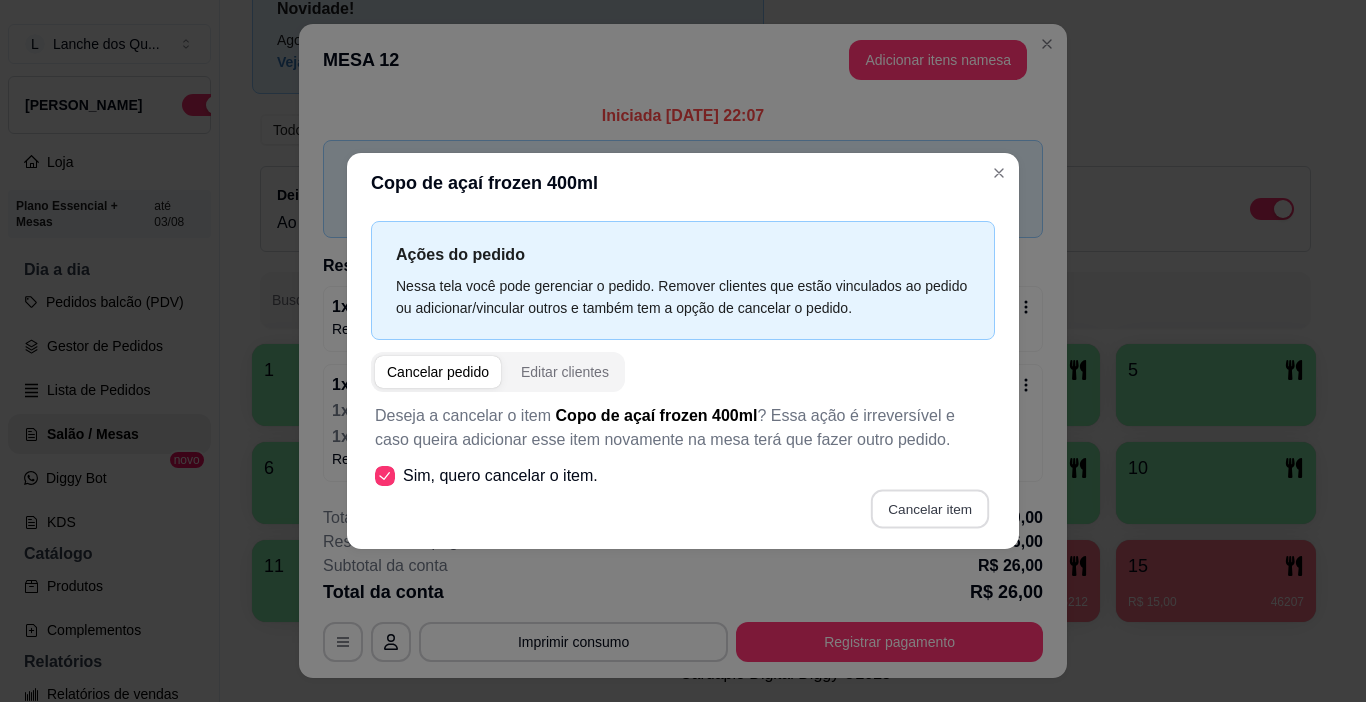 click on "Cancelar item" at bounding box center (929, 509) 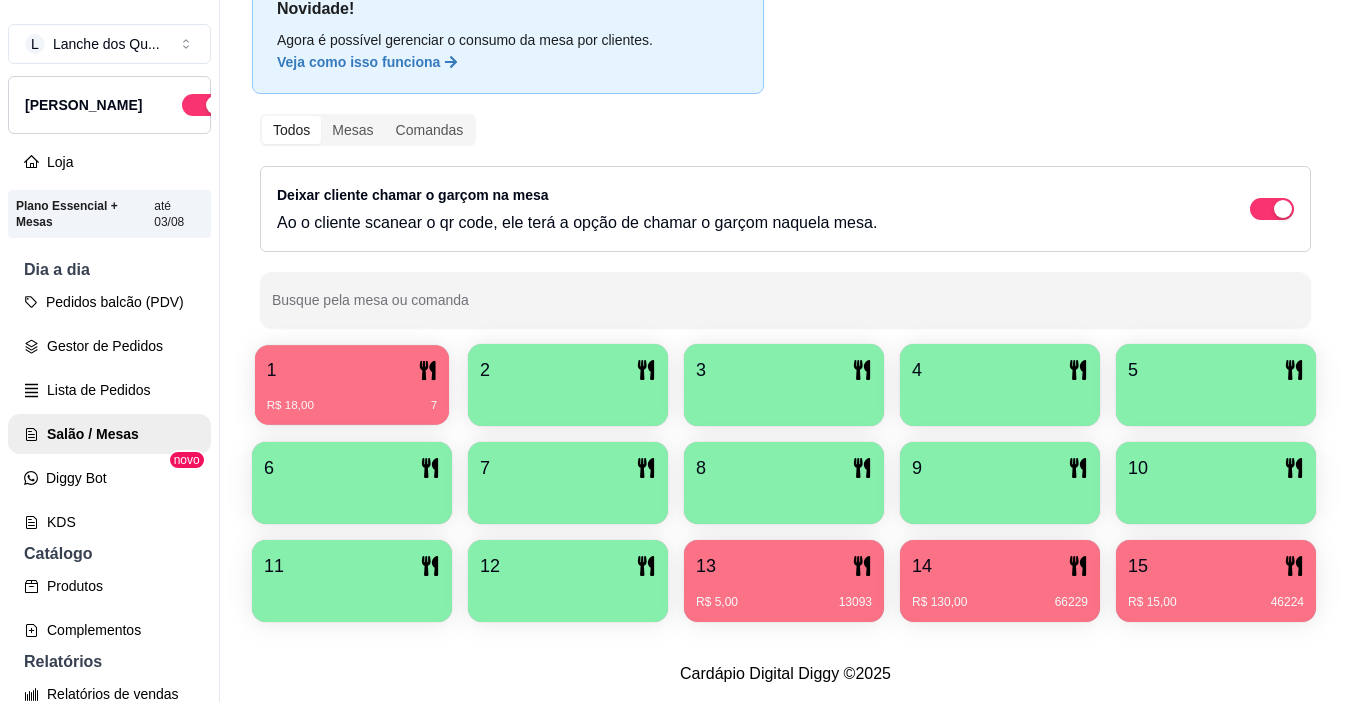click on "R$ 18,00 7" at bounding box center [352, 398] 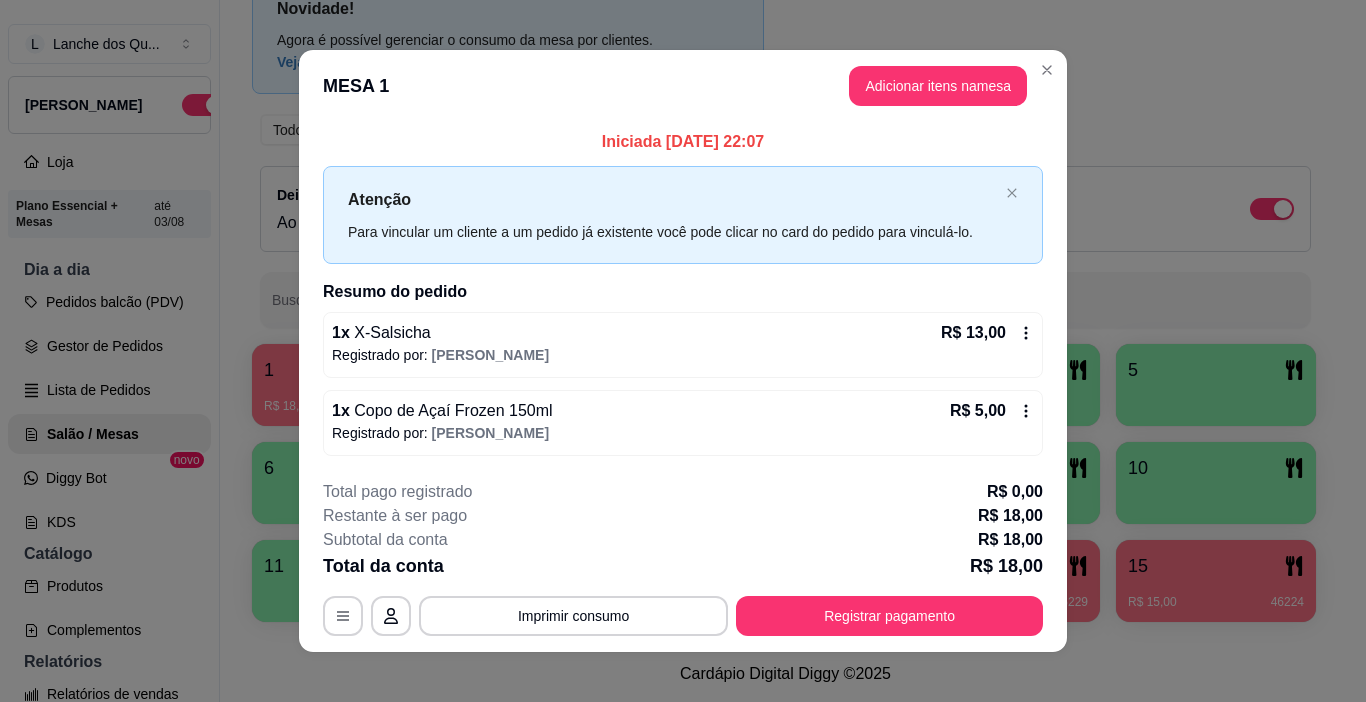 scroll, scrollTop: 14, scrollLeft: 0, axis: vertical 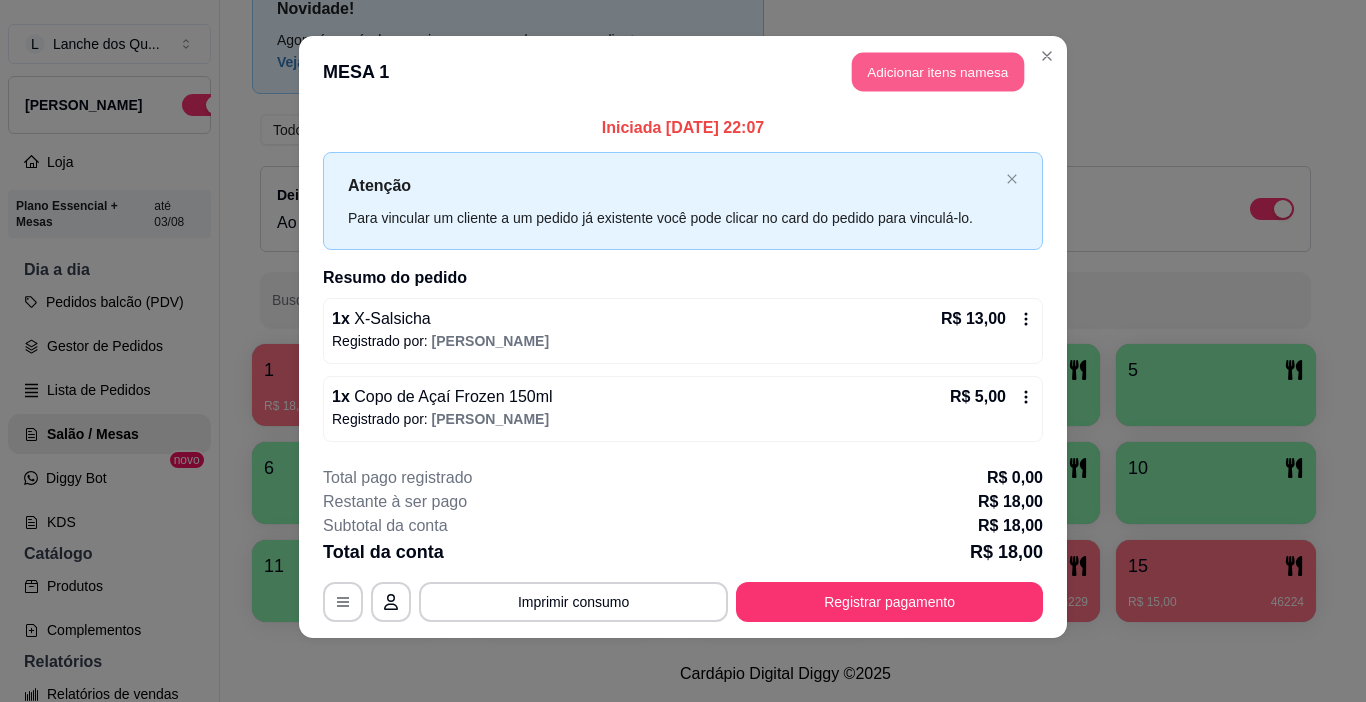 click on "Adicionar itens na  mesa" at bounding box center (938, 72) 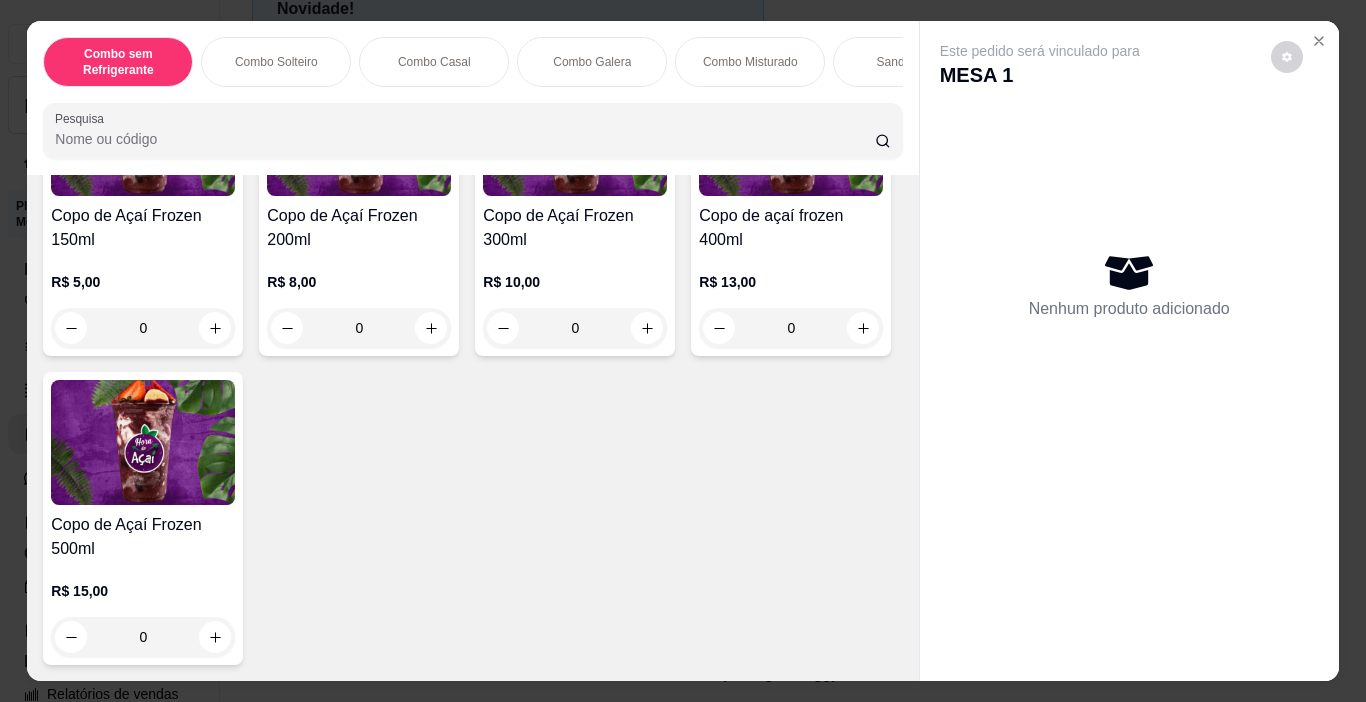 scroll, scrollTop: 4800, scrollLeft: 0, axis: vertical 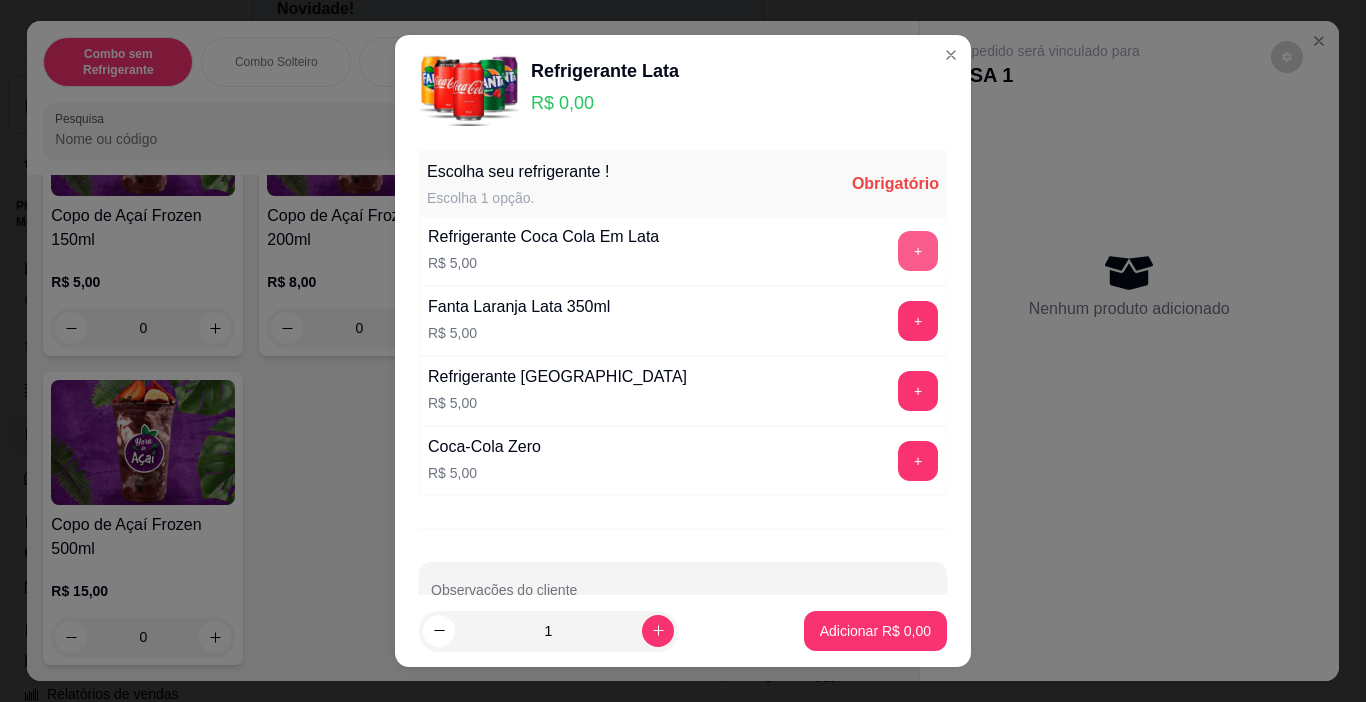 click on "+" at bounding box center [918, 251] 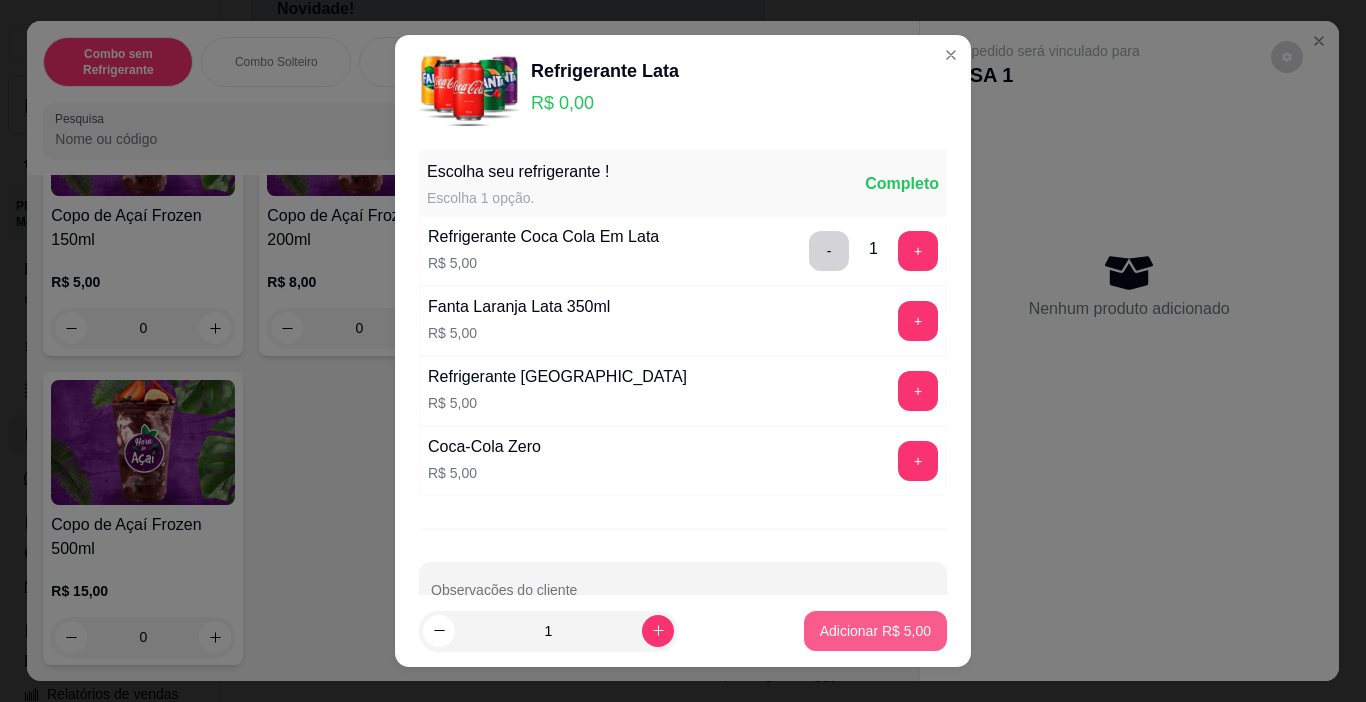 click on "Adicionar   R$ 5,00" at bounding box center [875, 631] 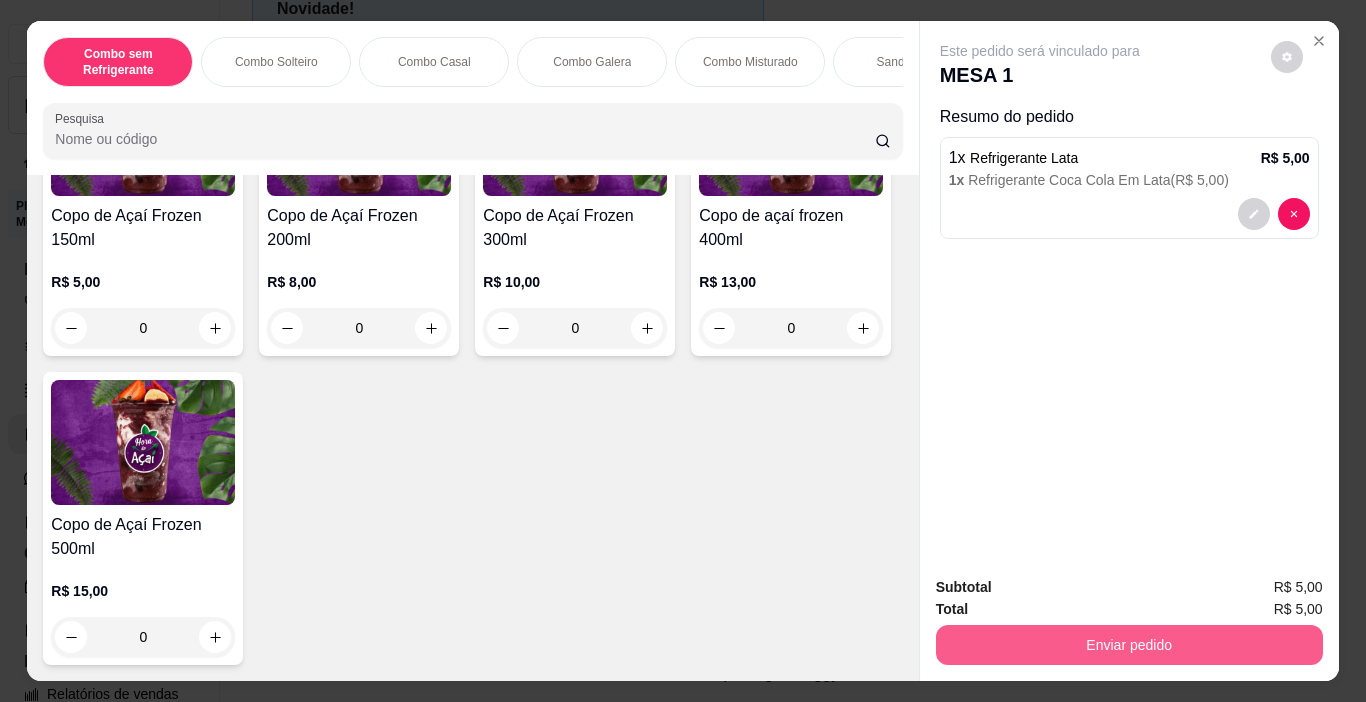 click on "Enviar pedido" at bounding box center [1129, 645] 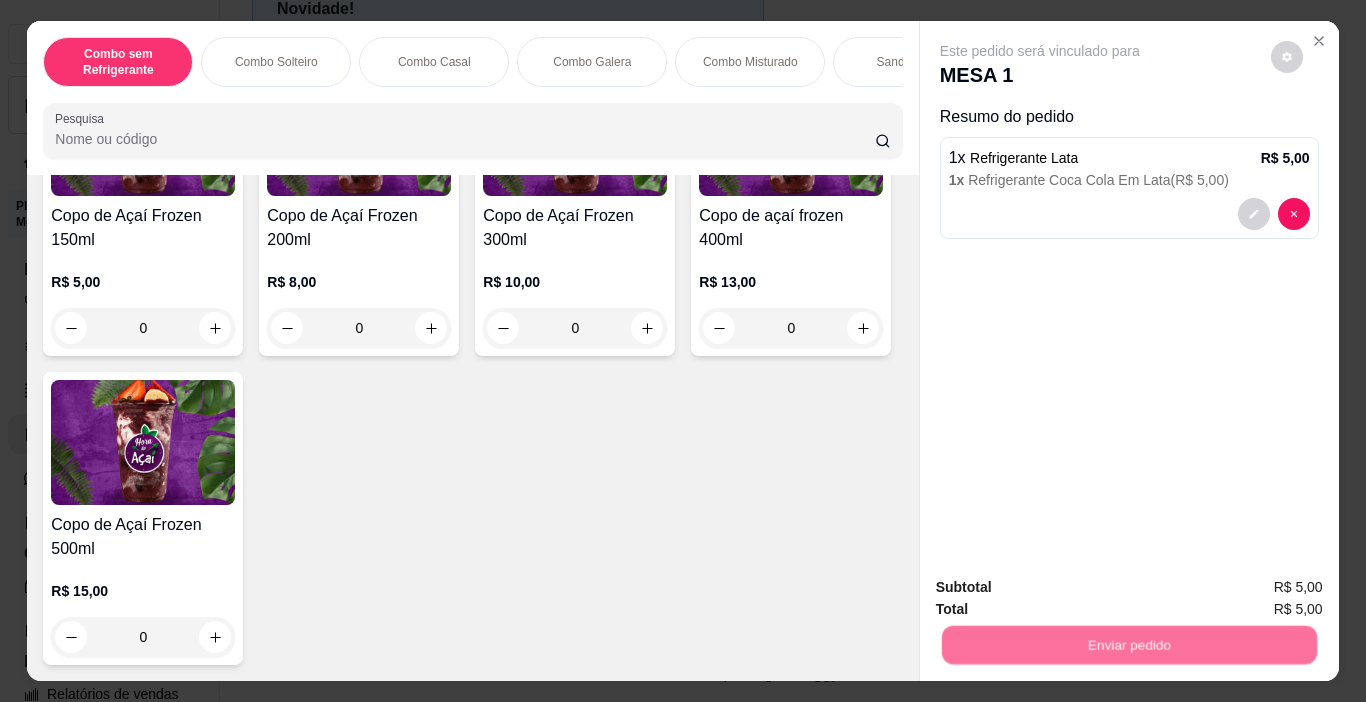 click on "Não registrar e enviar pedido" at bounding box center (1063, 588) 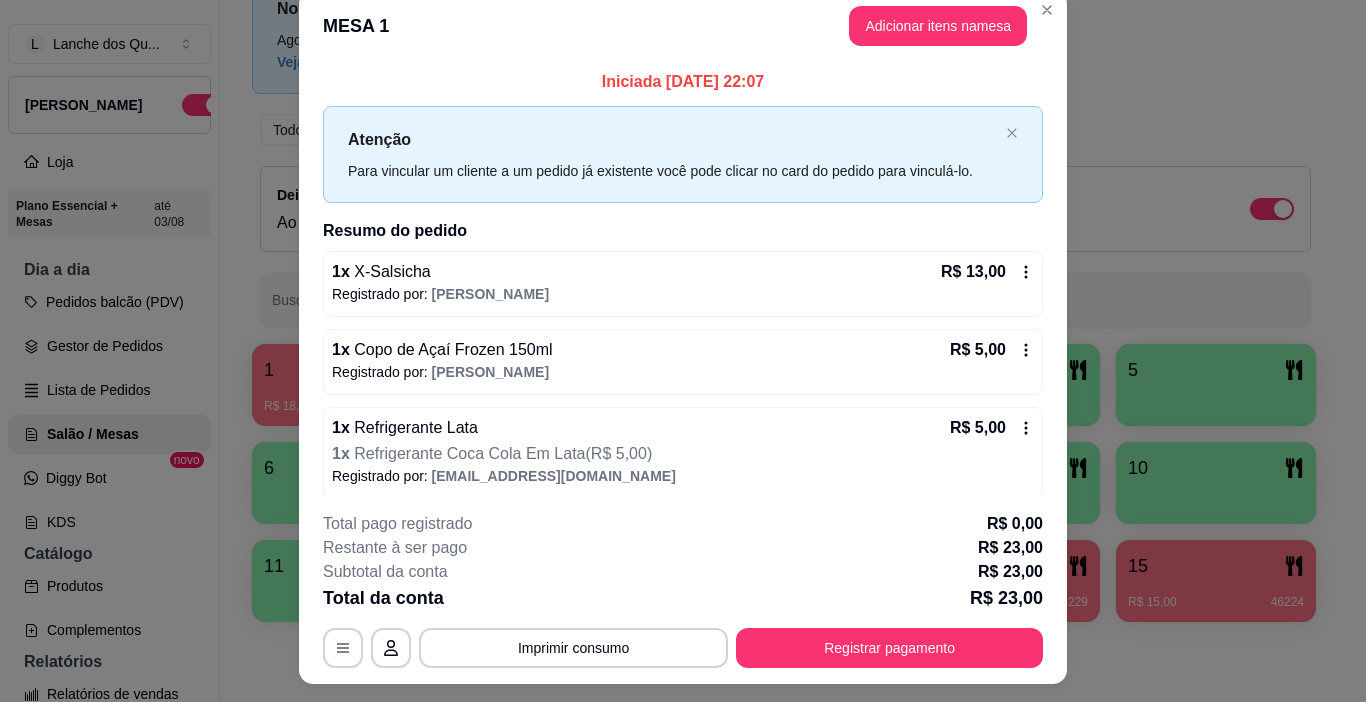 scroll, scrollTop: 0, scrollLeft: 0, axis: both 